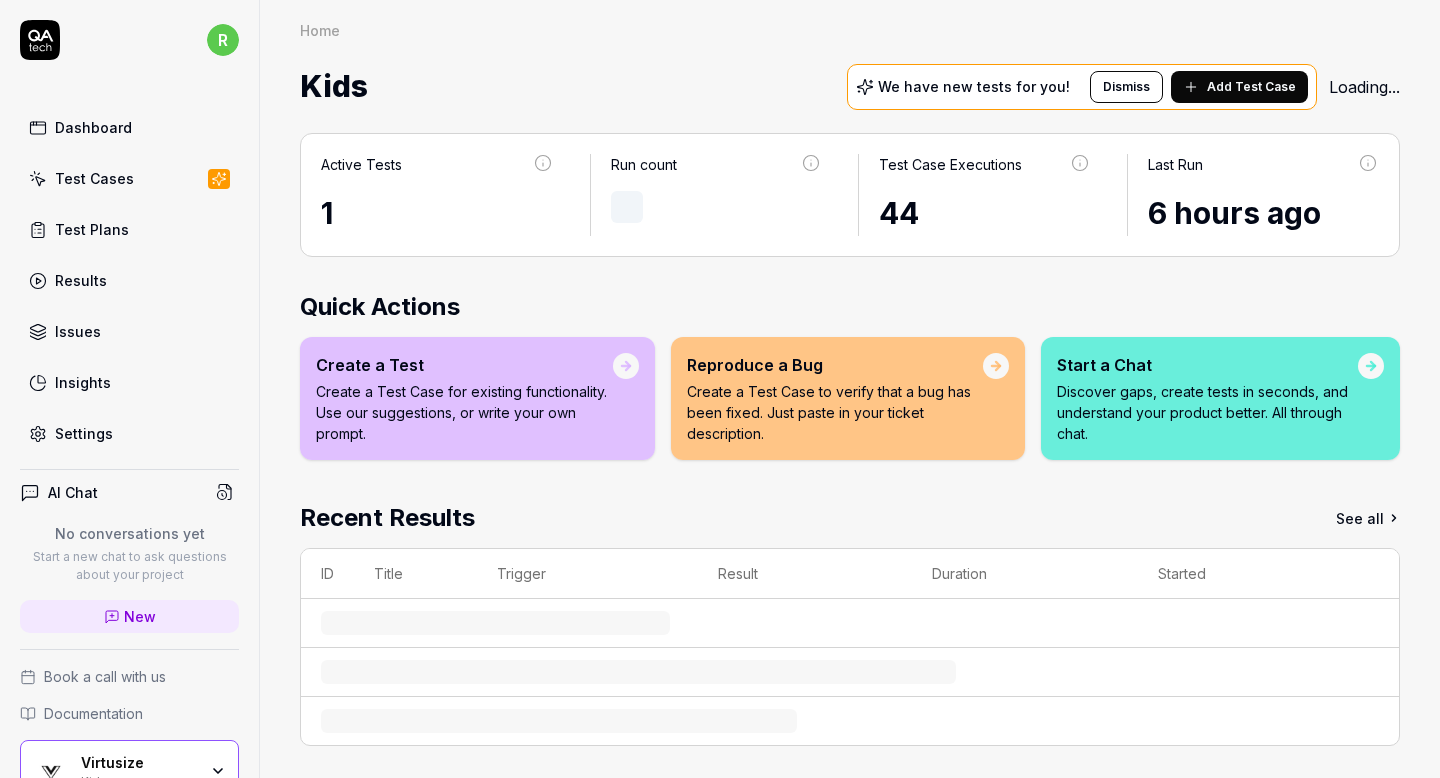 scroll, scrollTop: 0, scrollLeft: 0, axis: both 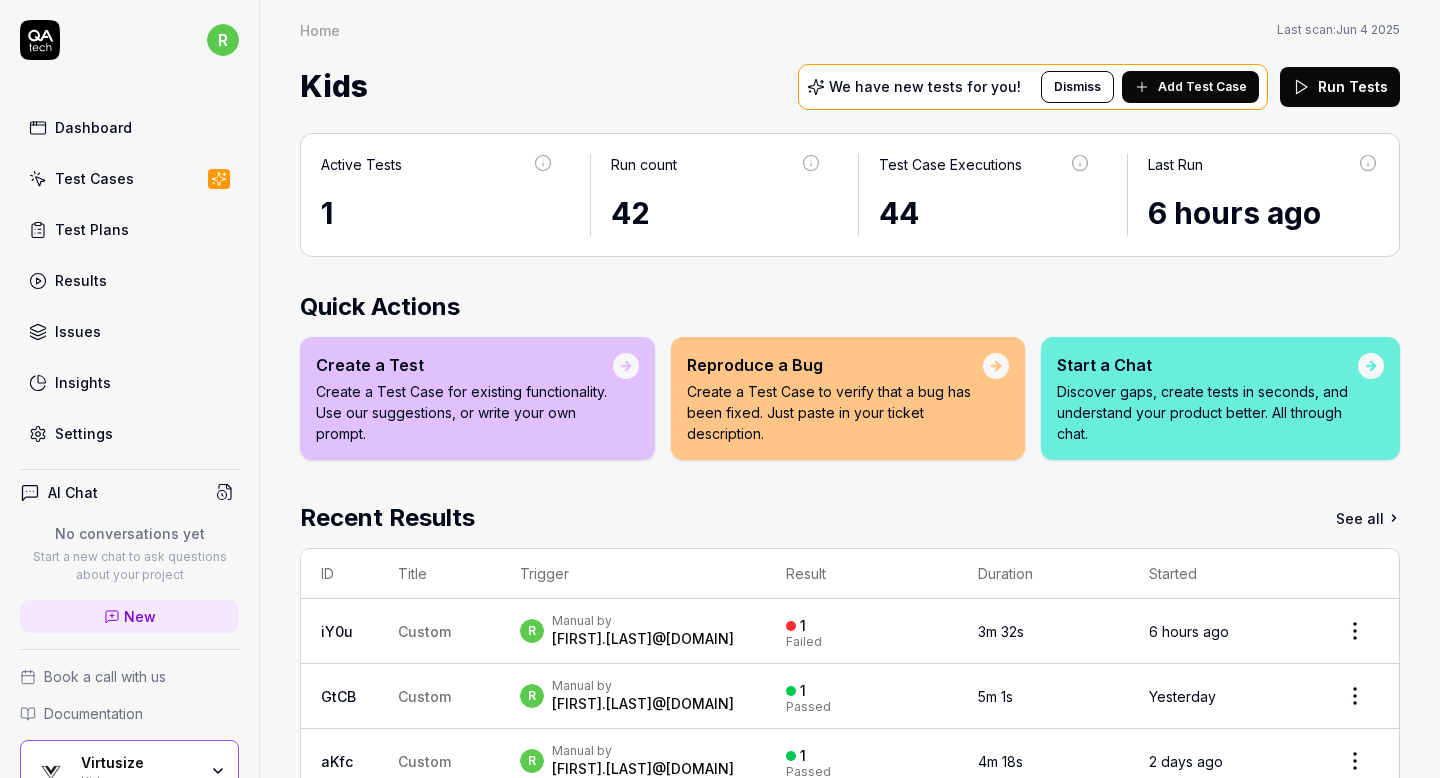 click on "r" at bounding box center [532, 631] 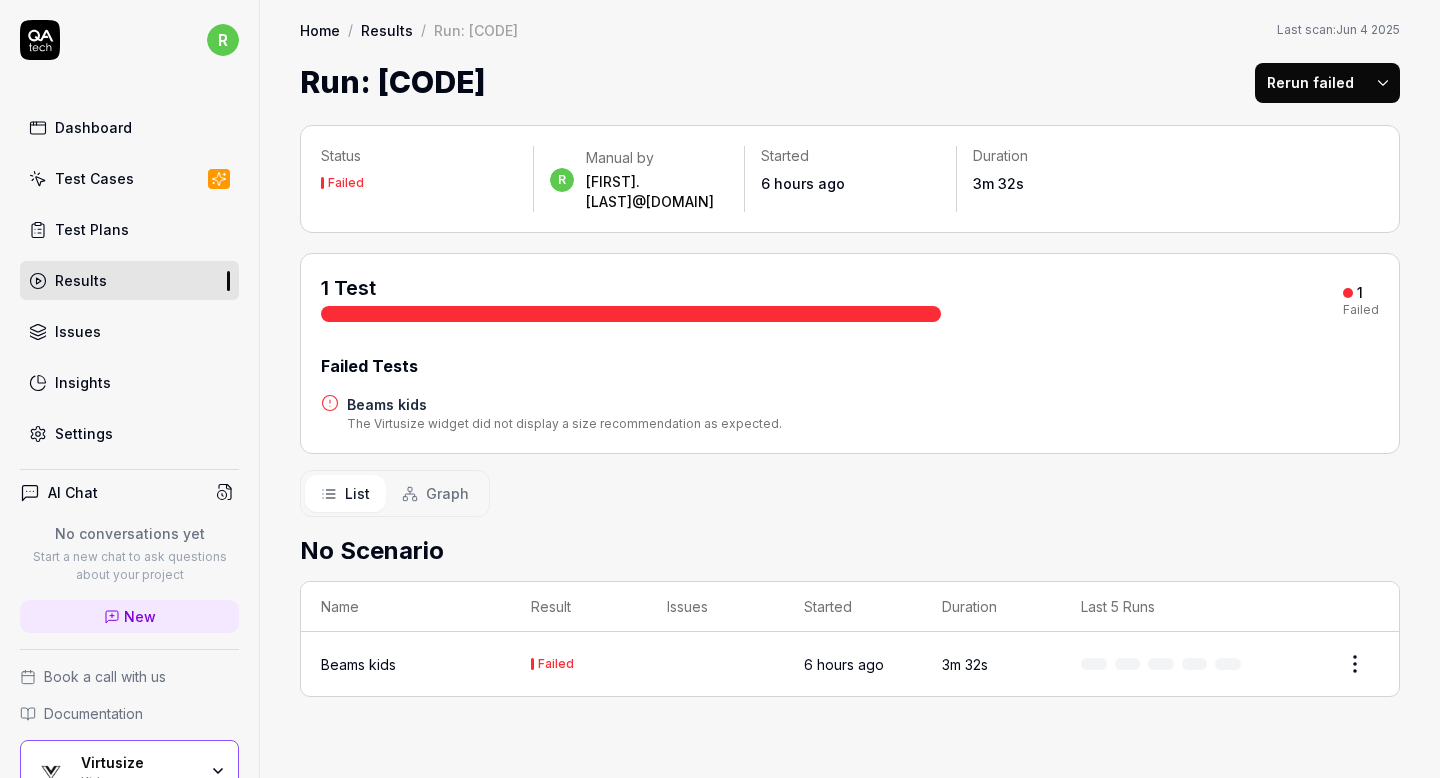 click on "Beams kids" at bounding box center [406, 664] 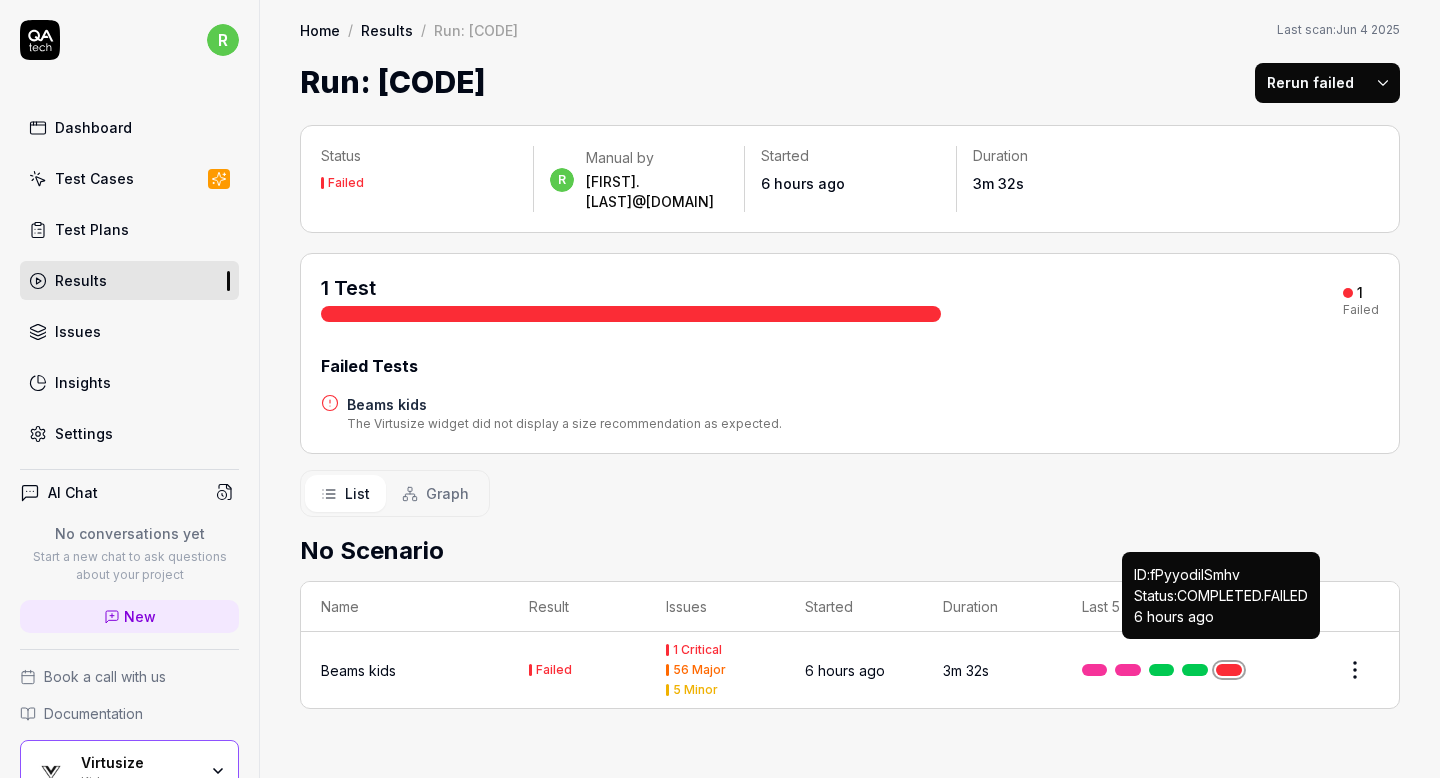 click at bounding box center [1229, 670] 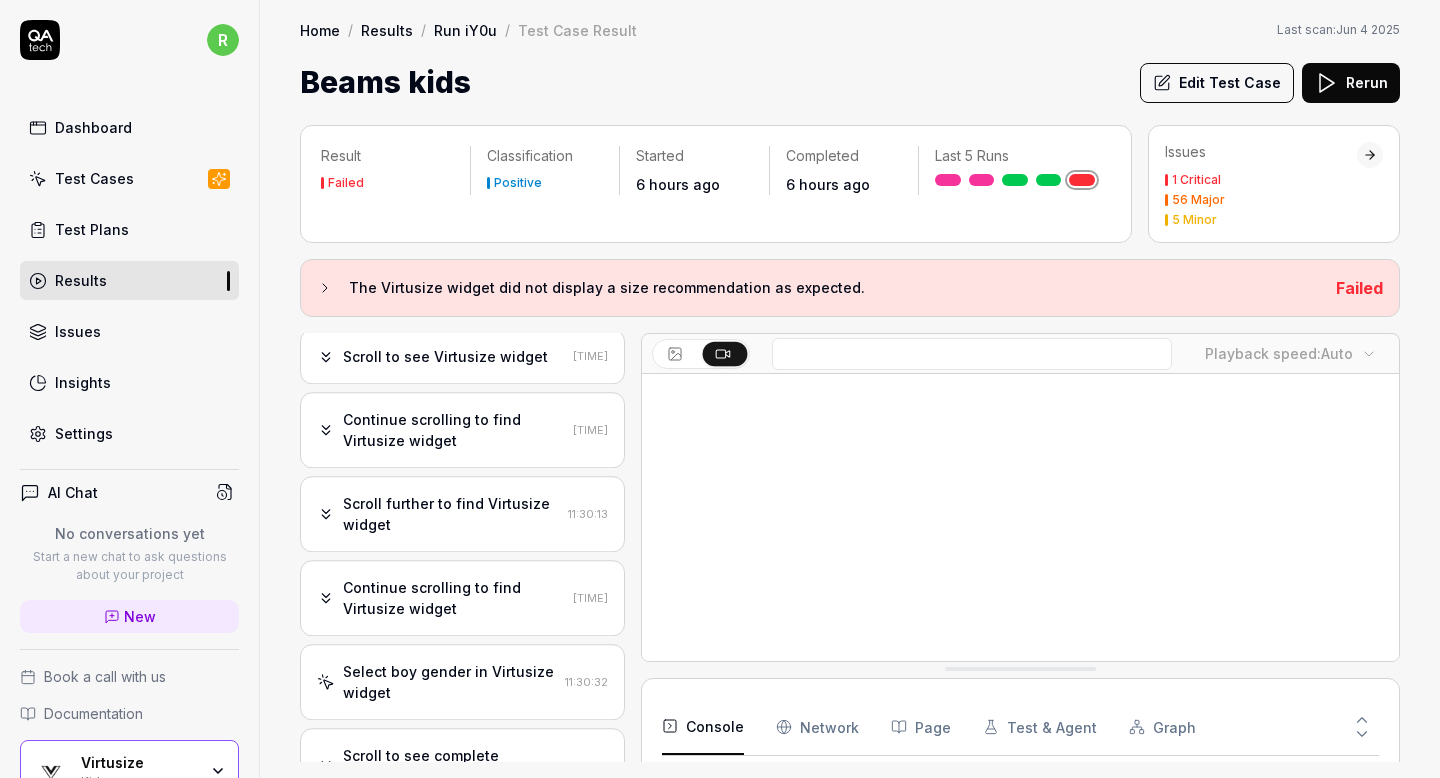 click 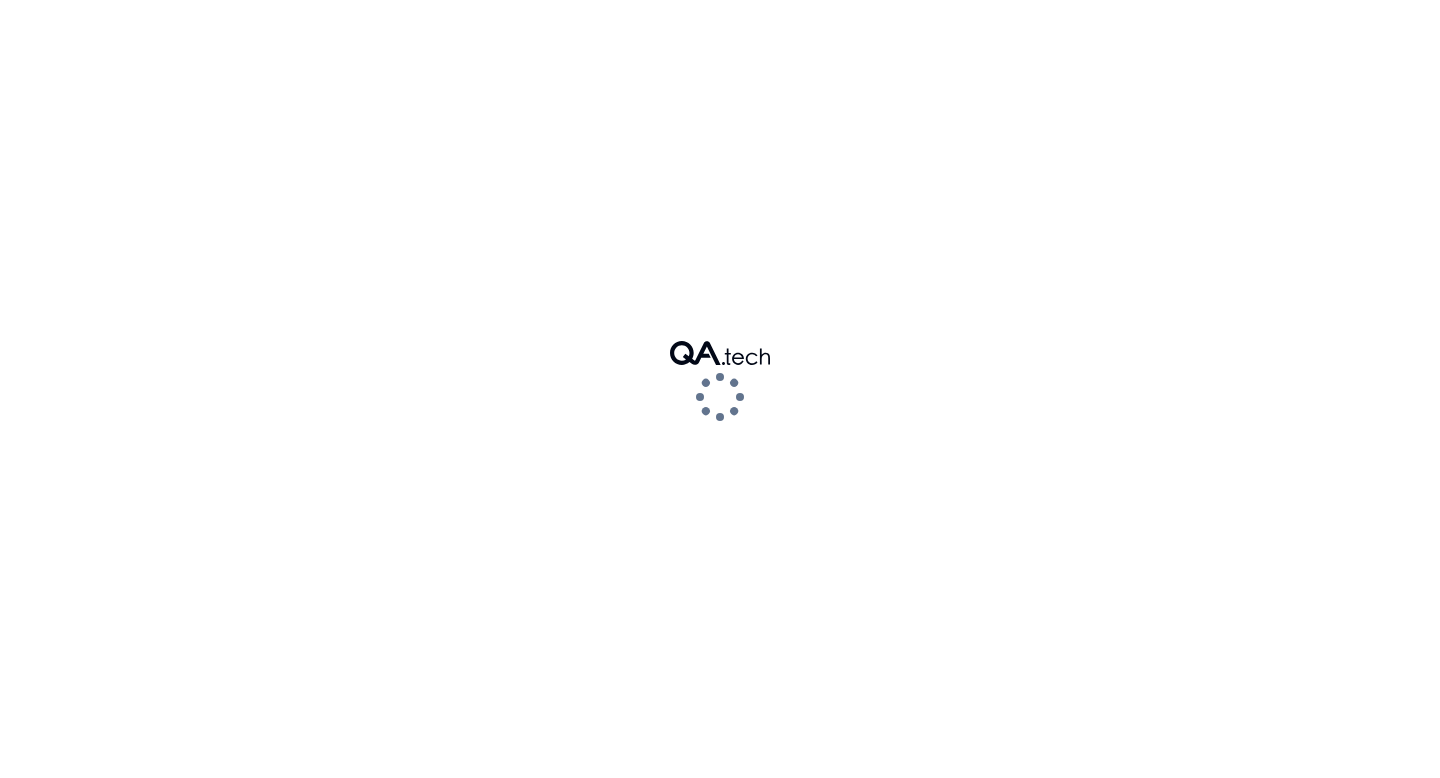 scroll, scrollTop: 1894, scrollLeft: 0, axis: vertical 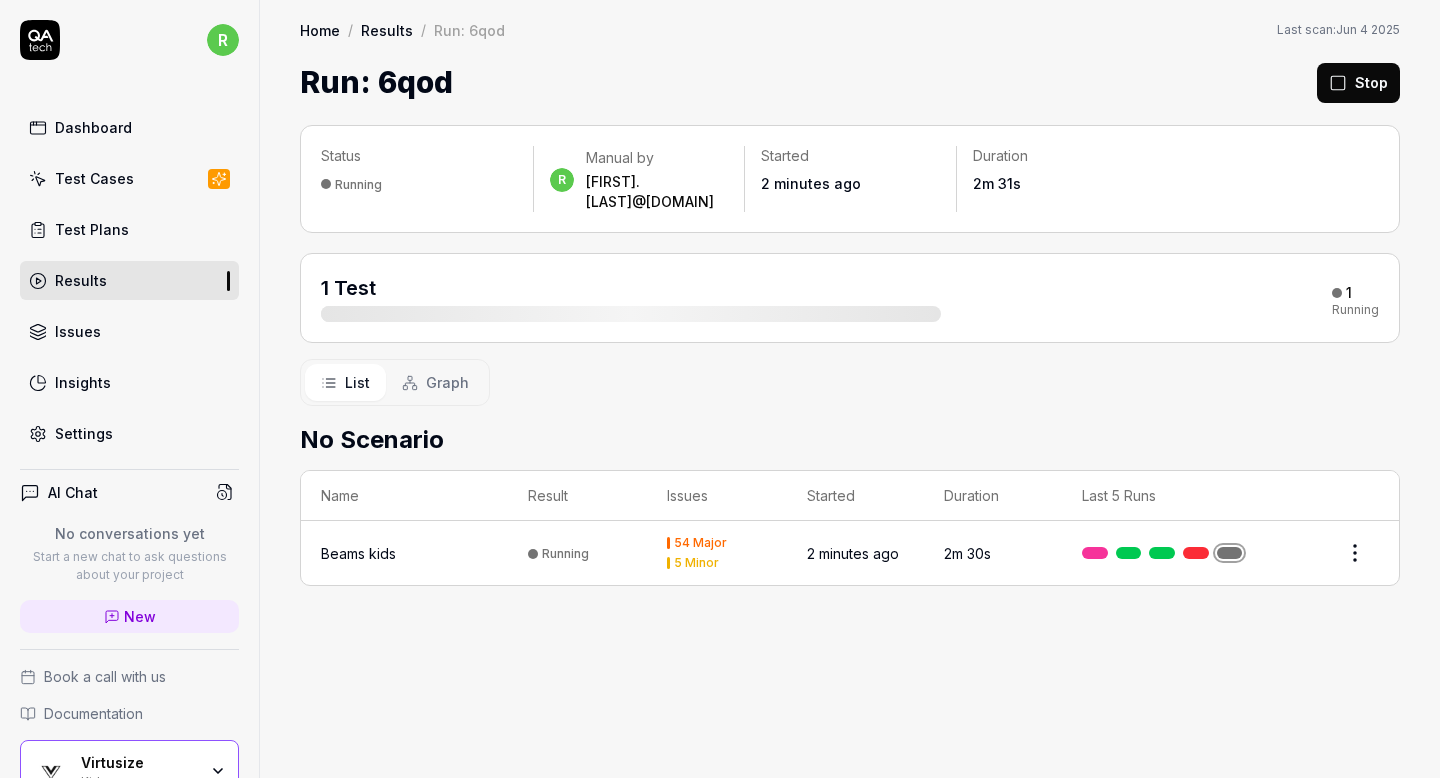 click on "Dashboard" at bounding box center [93, 127] 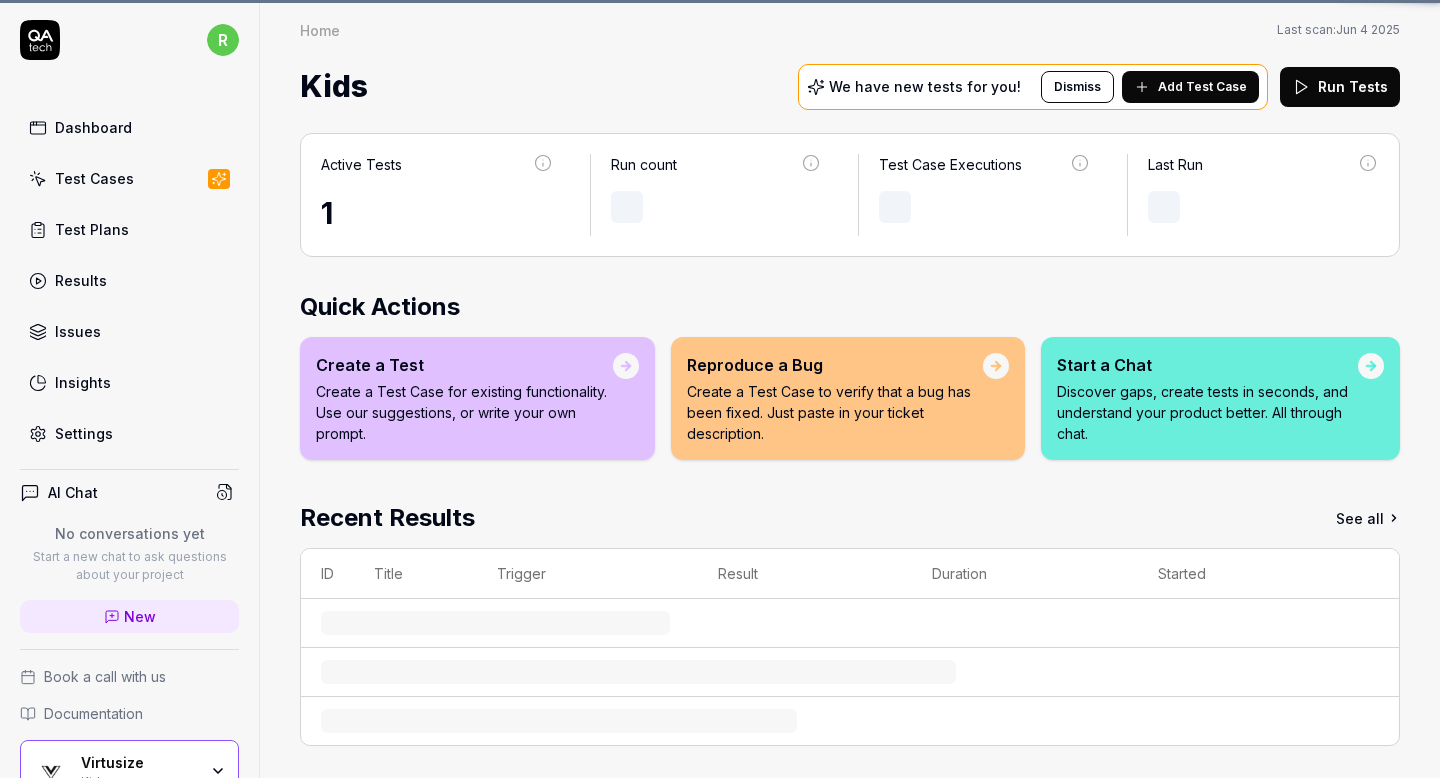 click on "Test Cases" at bounding box center (94, 178) 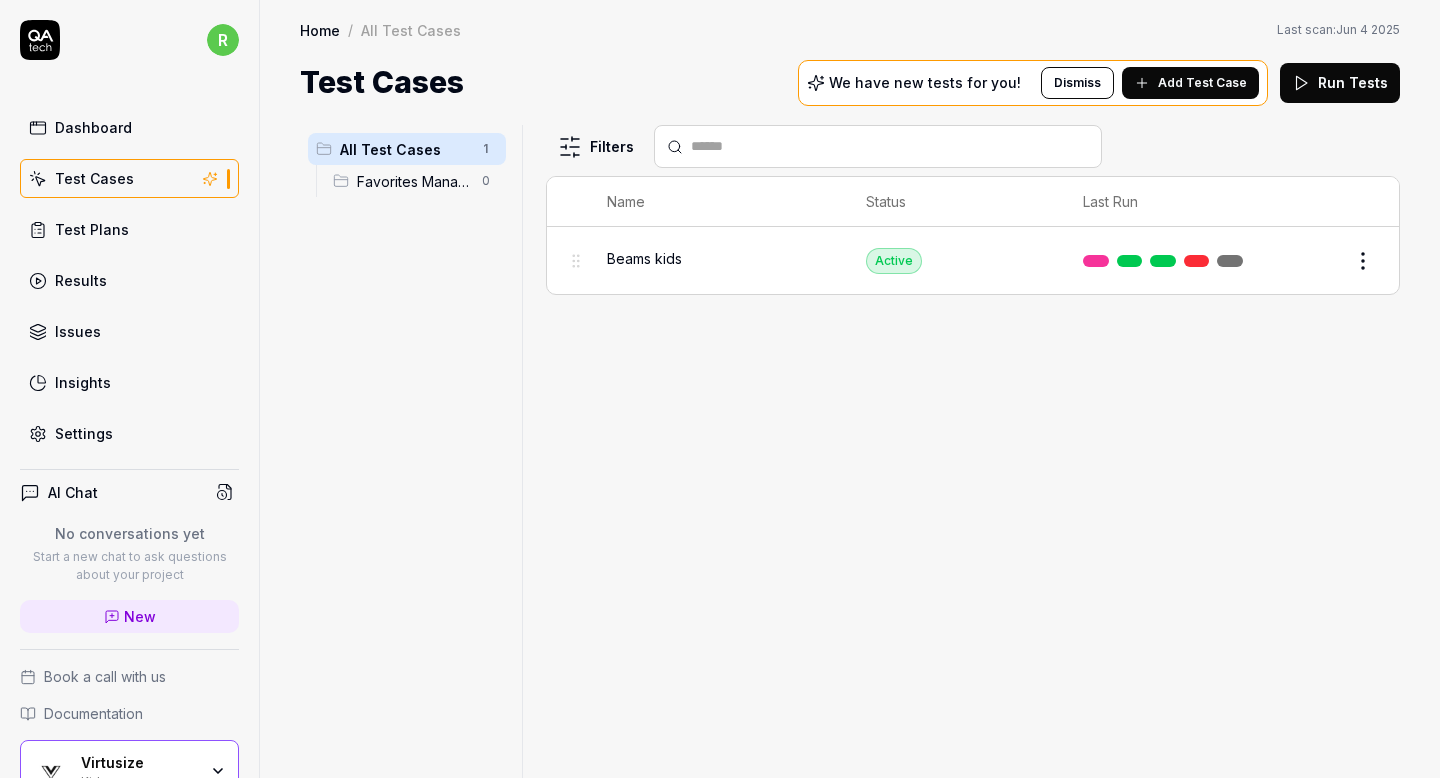 scroll, scrollTop: 121, scrollLeft: 0, axis: vertical 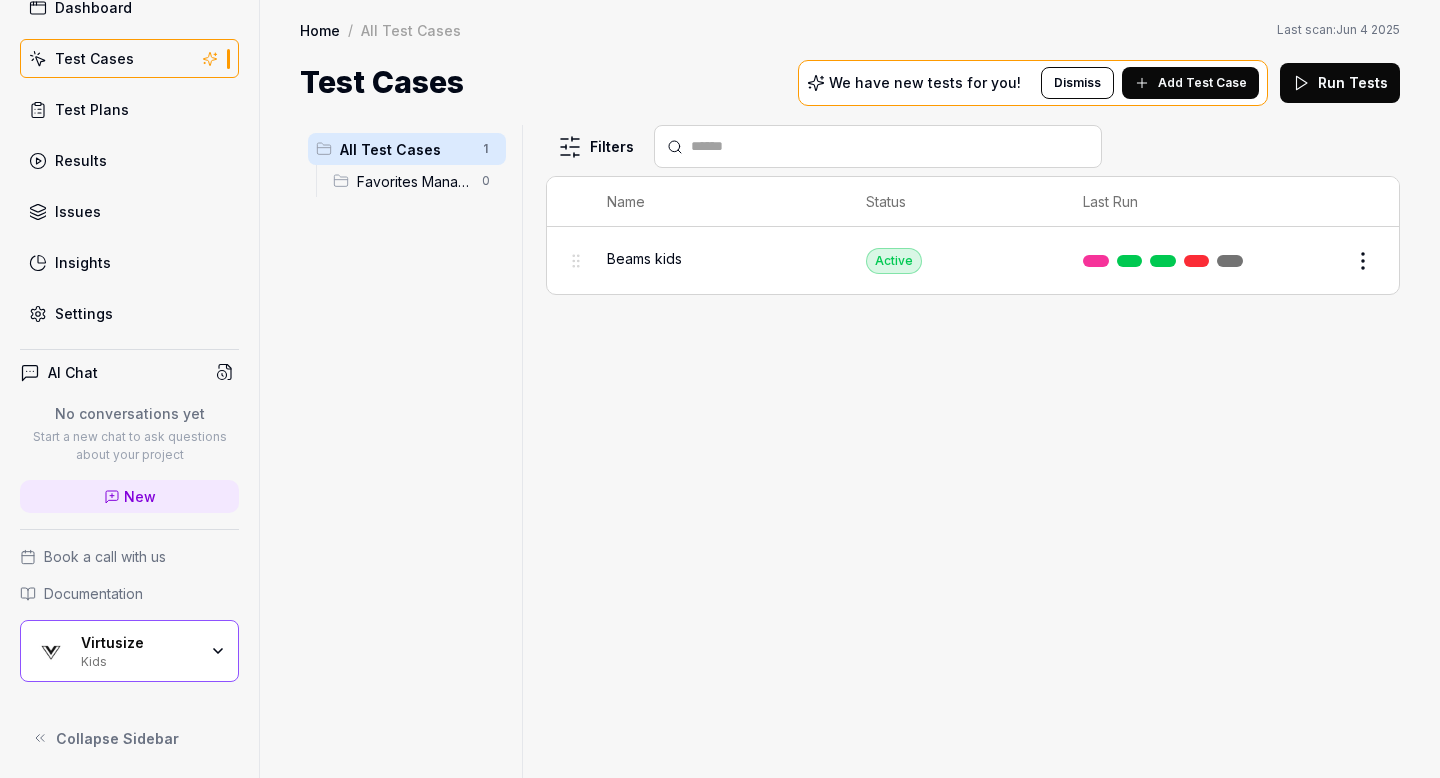 click on "Virtusize" at bounding box center (139, 643) 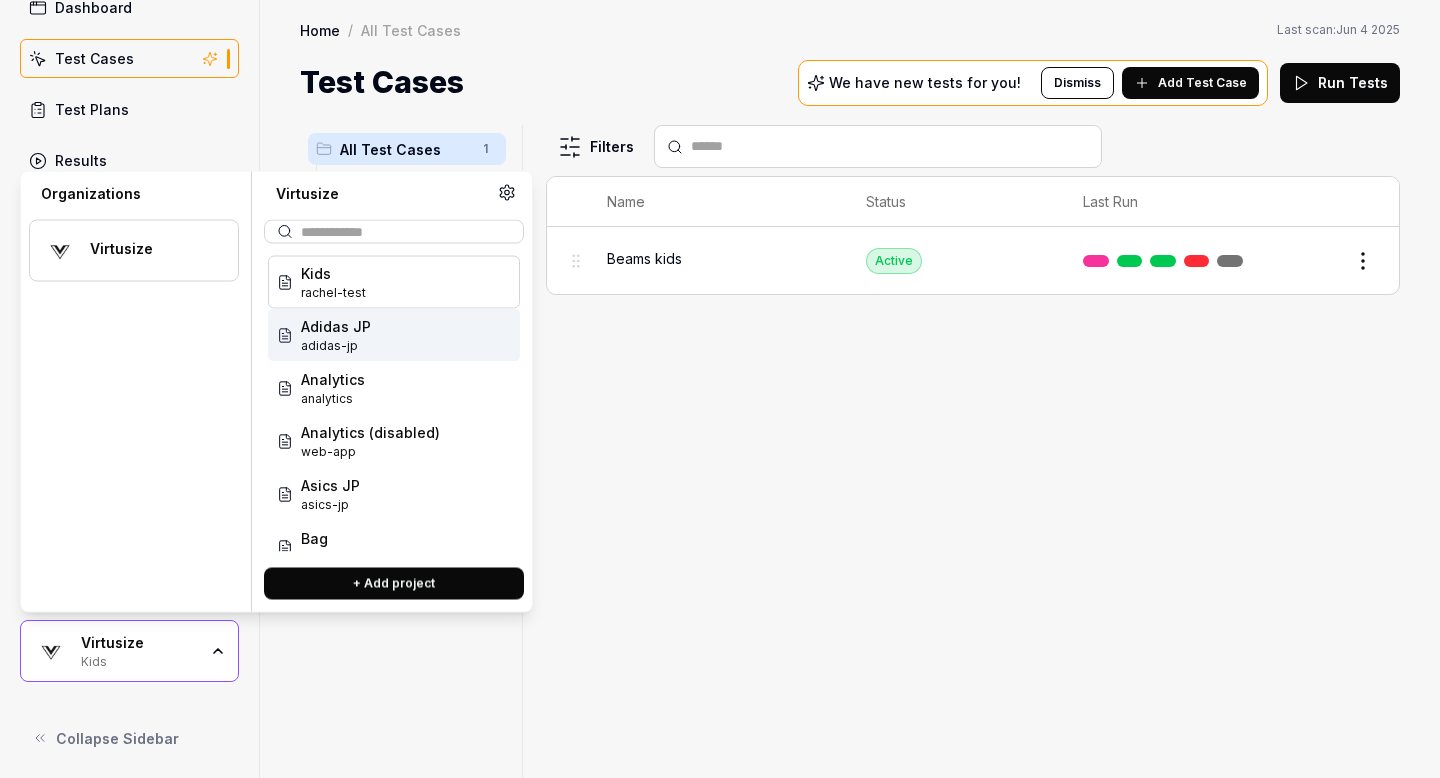 click on "adidas-jp" at bounding box center (336, 346) 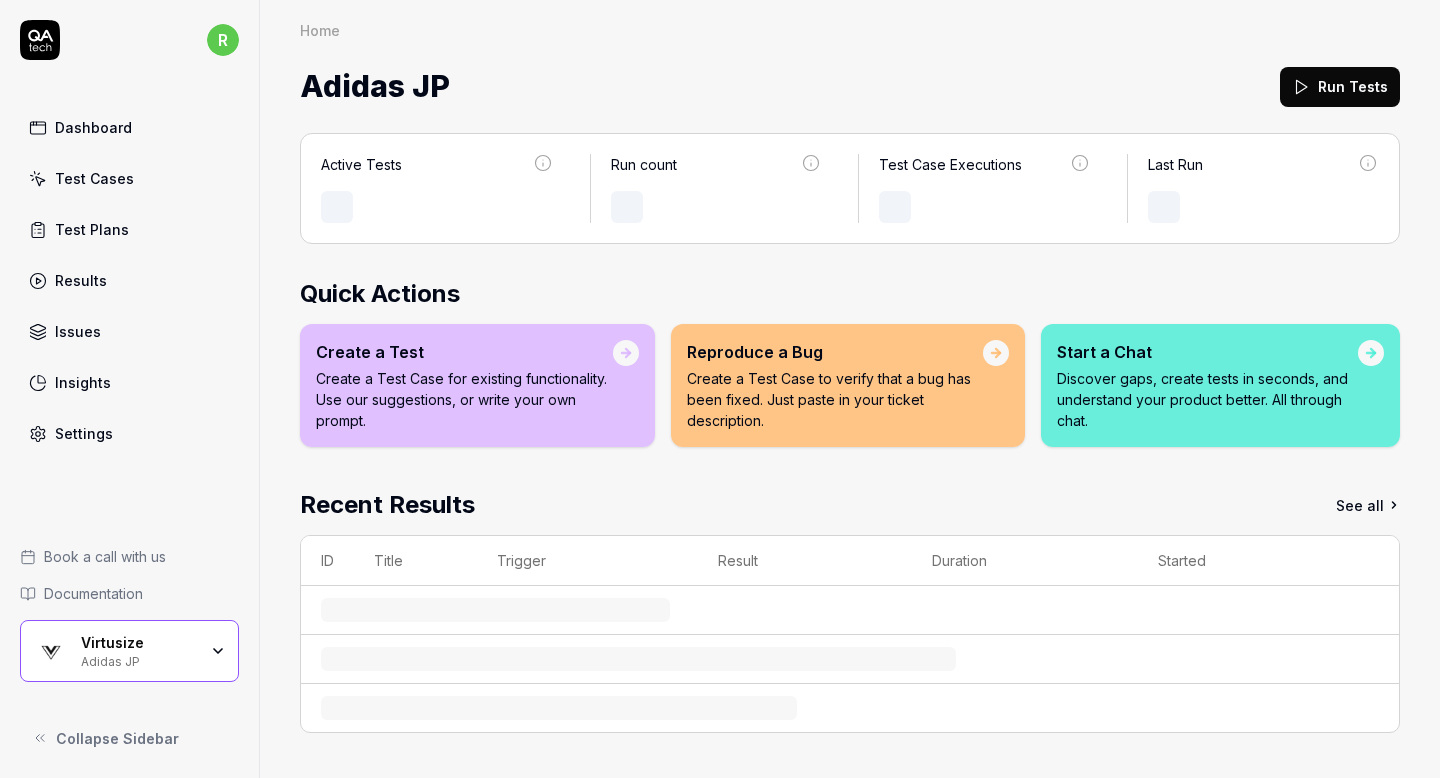 click on "Virtusize" at bounding box center [139, 643] 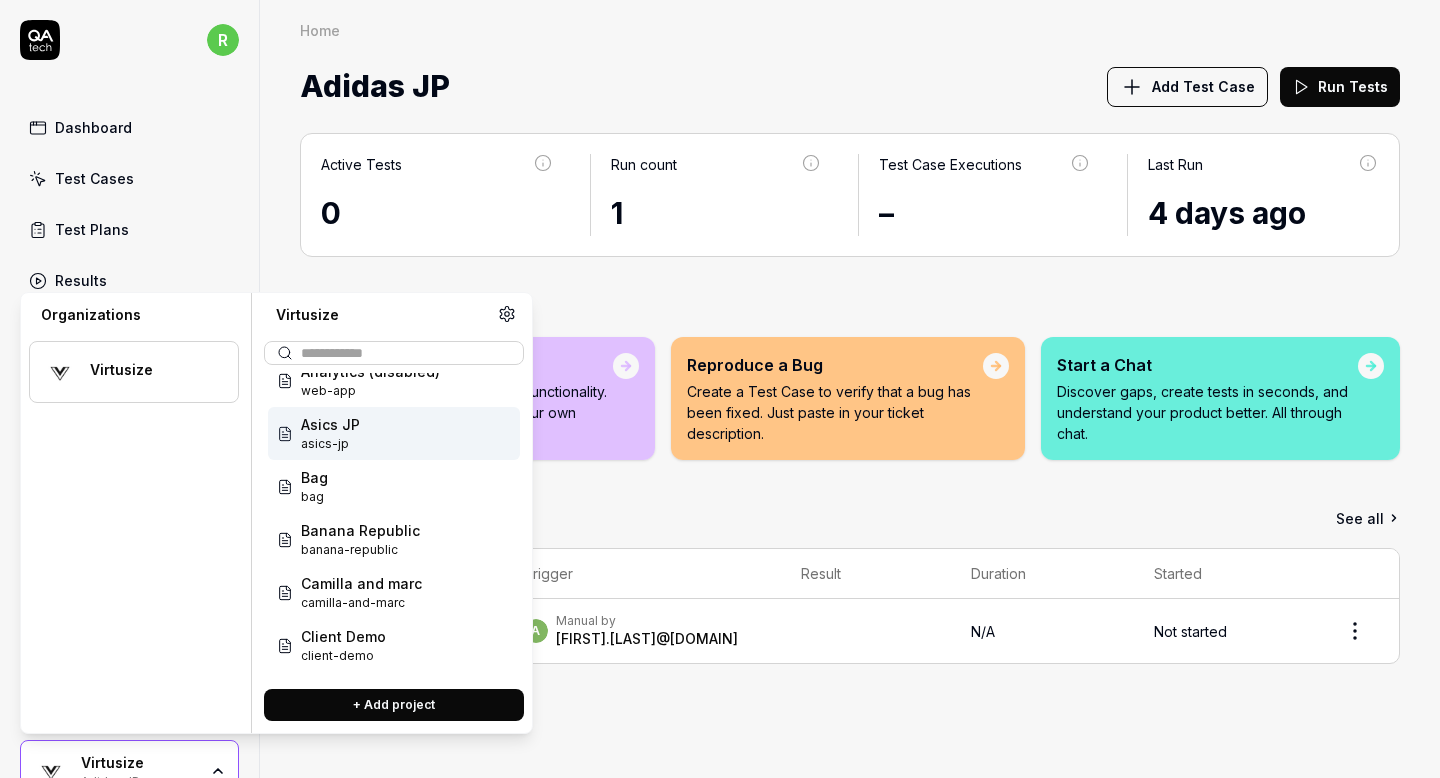 scroll, scrollTop: 142, scrollLeft: 0, axis: vertical 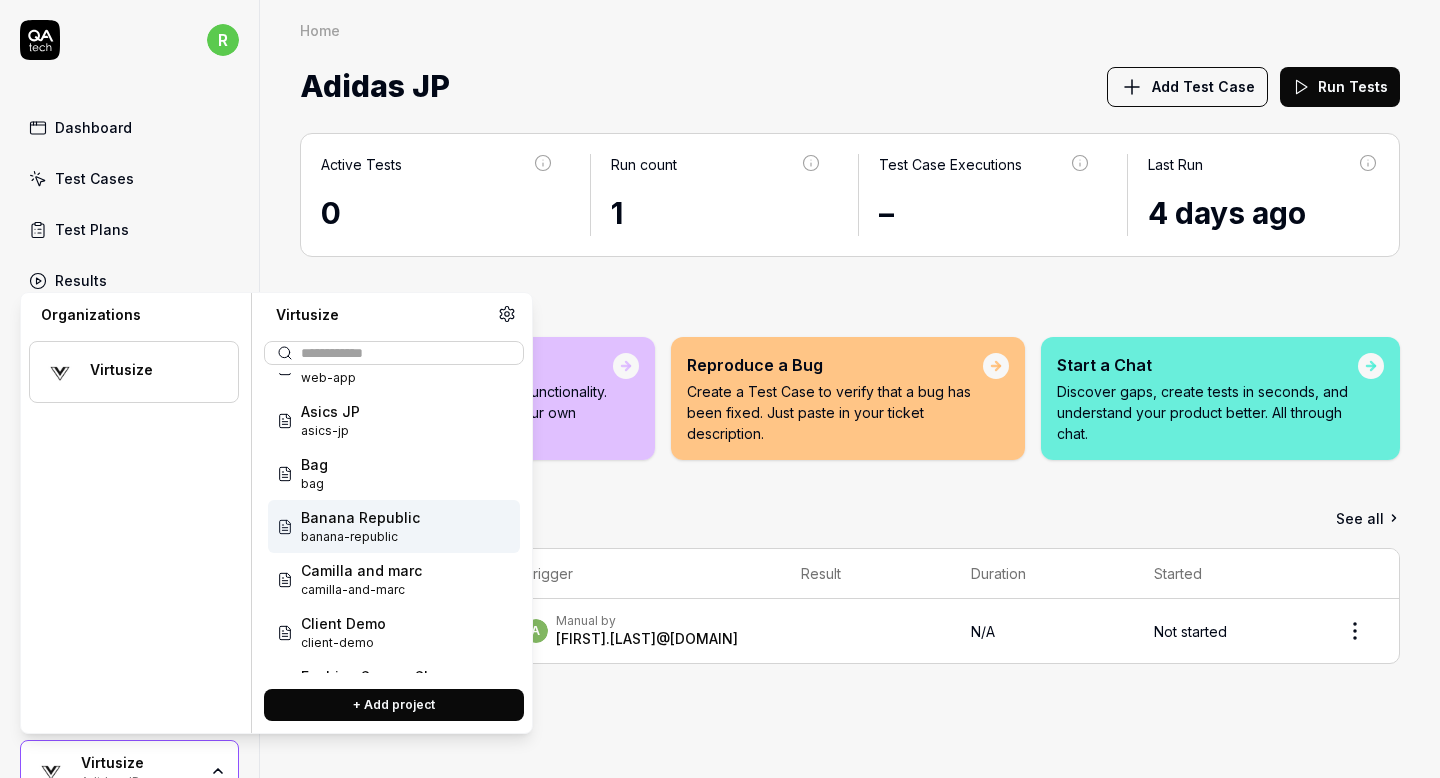 click on "banana-republic" at bounding box center (360, 537) 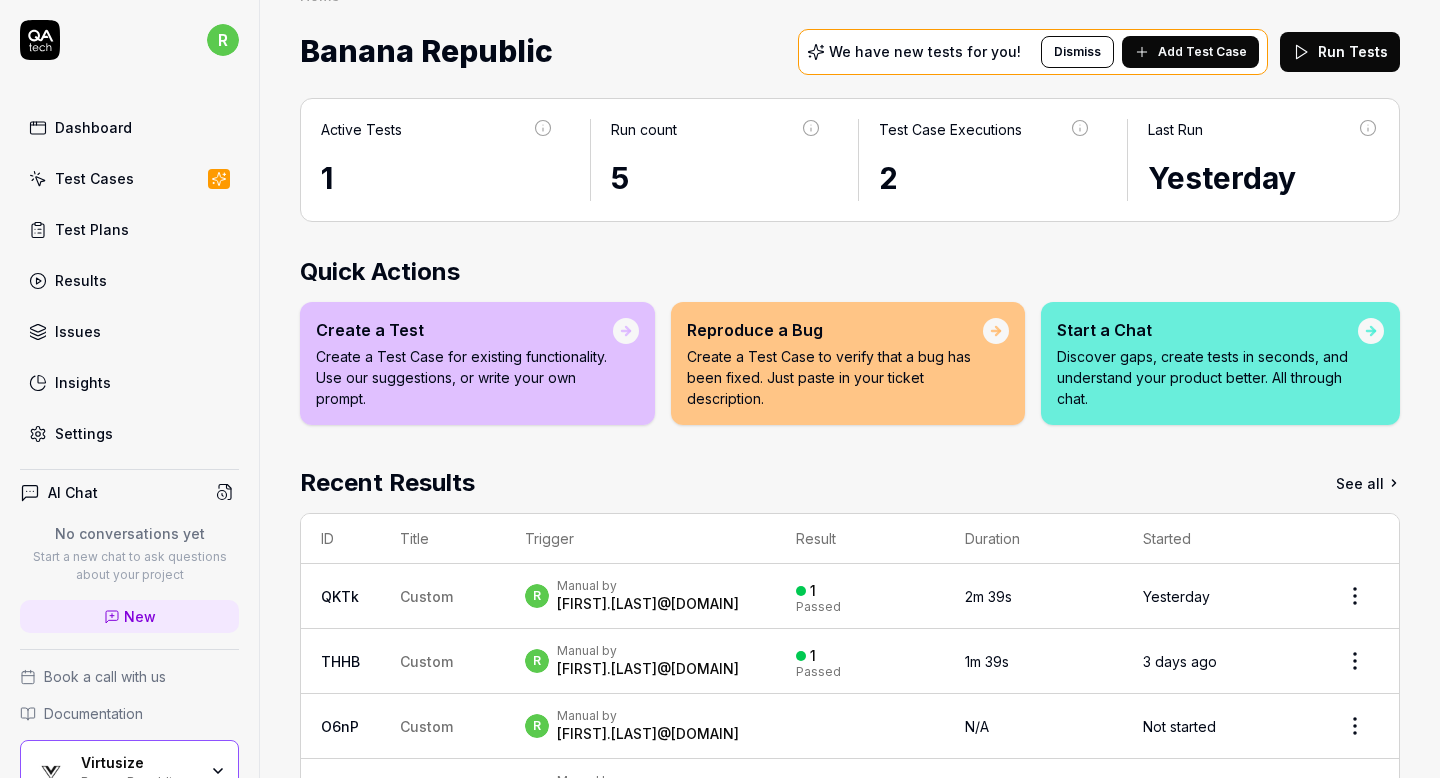 scroll, scrollTop: 0, scrollLeft: 0, axis: both 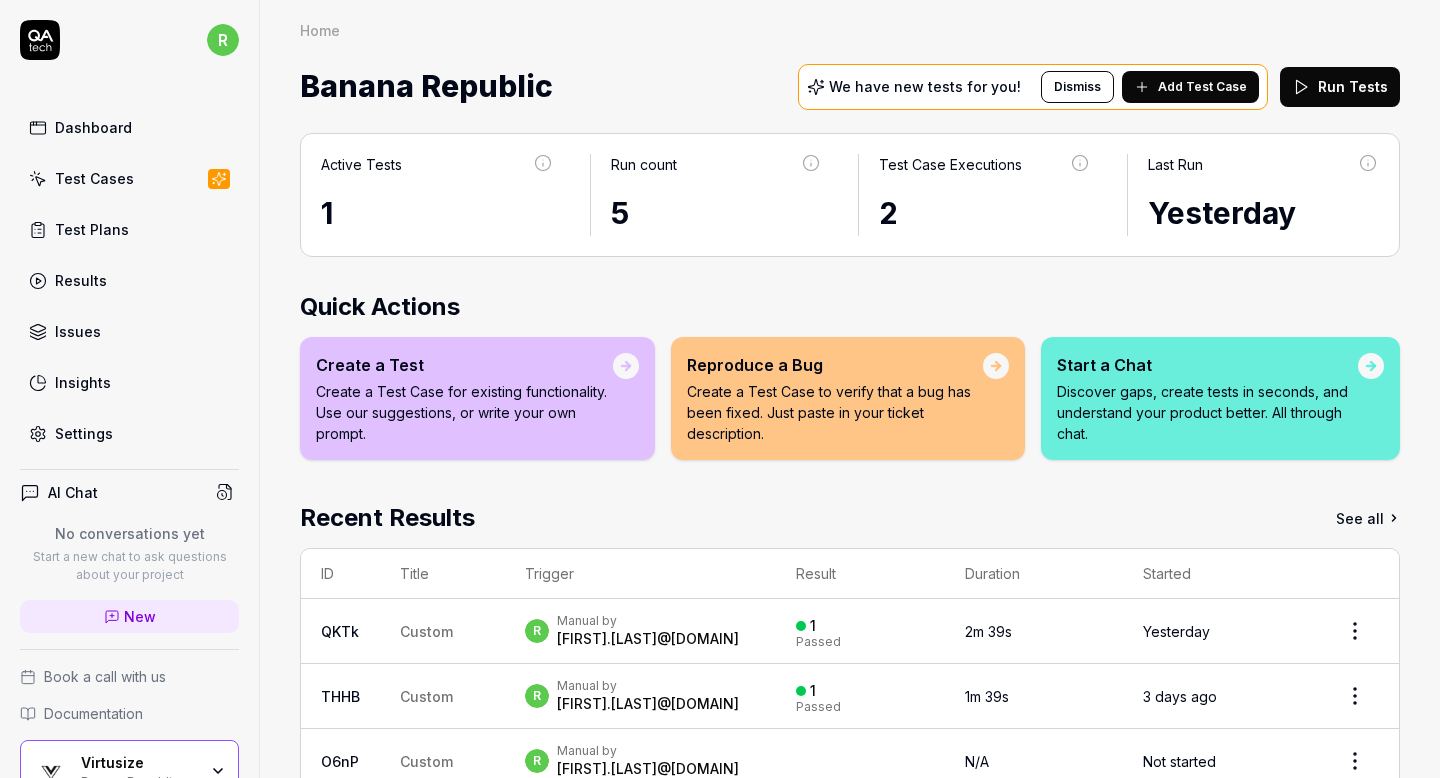 click 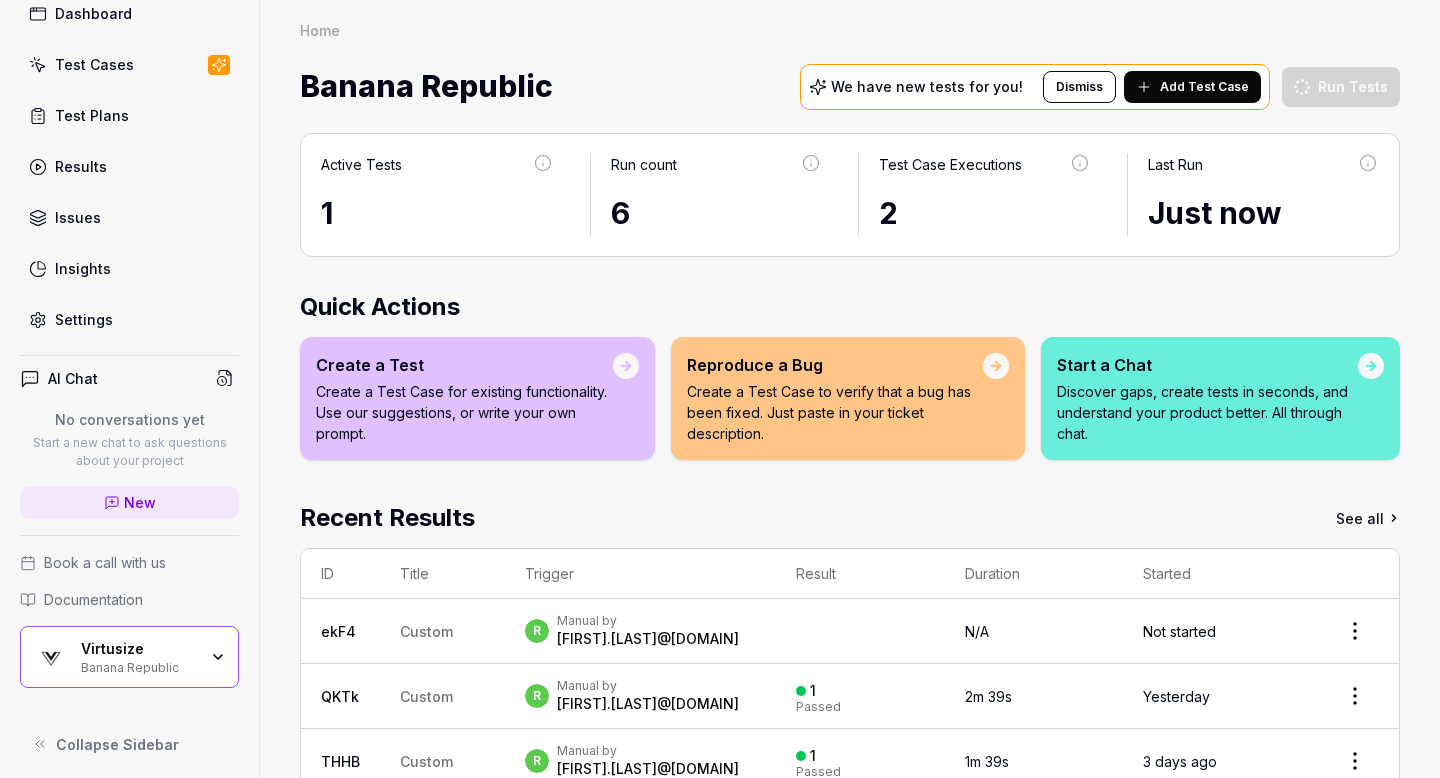 scroll, scrollTop: 121, scrollLeft: 0, axis: vertical 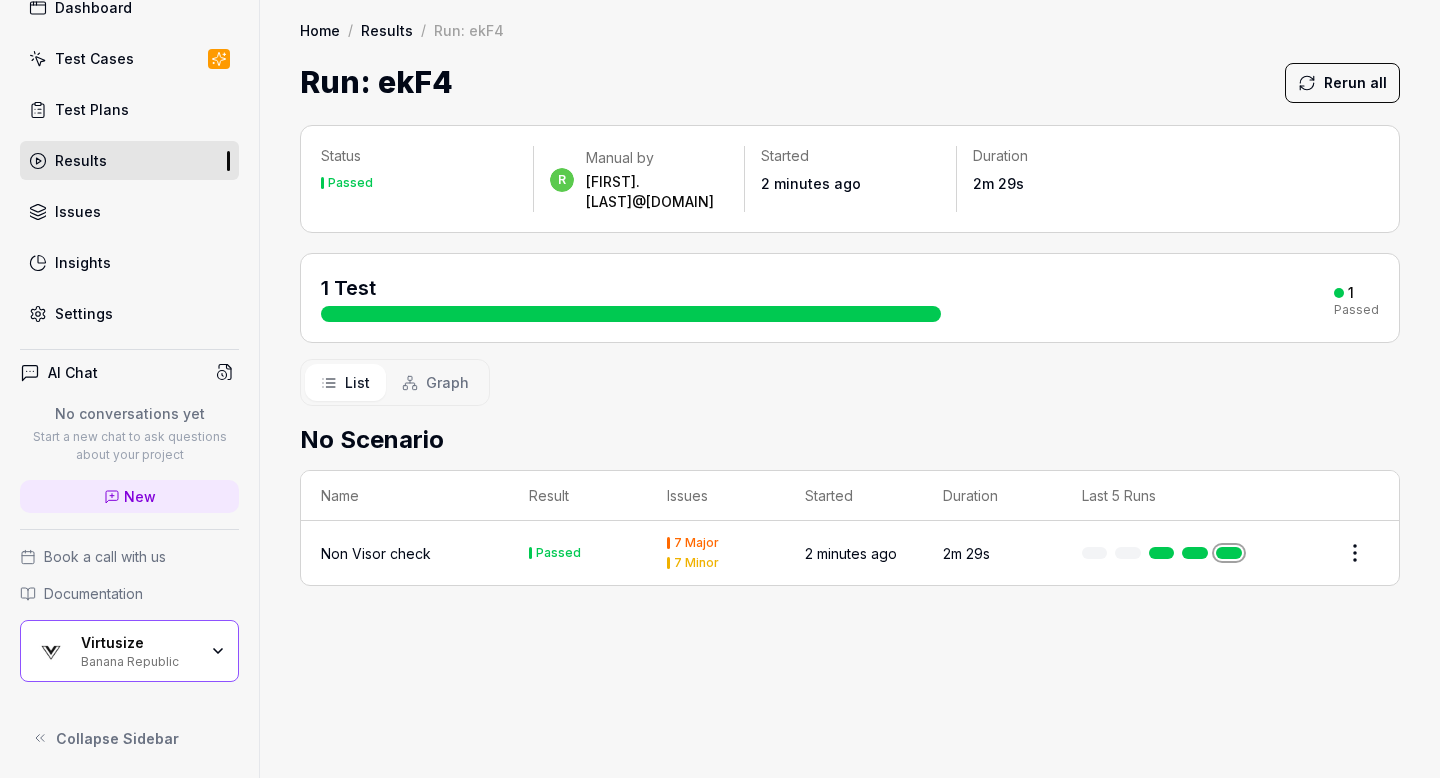 click on "Virtusize" at bounding box center [139, 643] 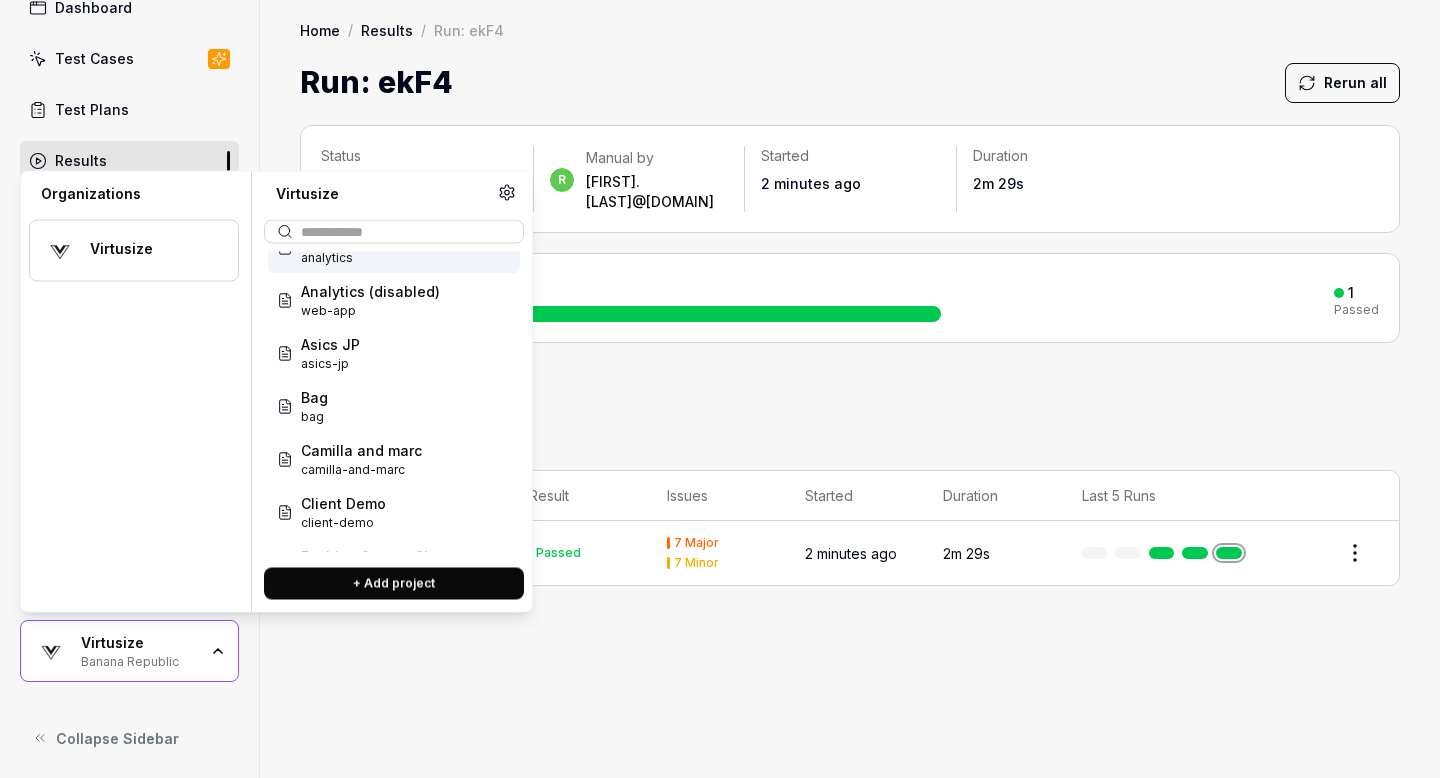 scroll, scrollTop: 148, scrollLeft: 0, axis: vertical 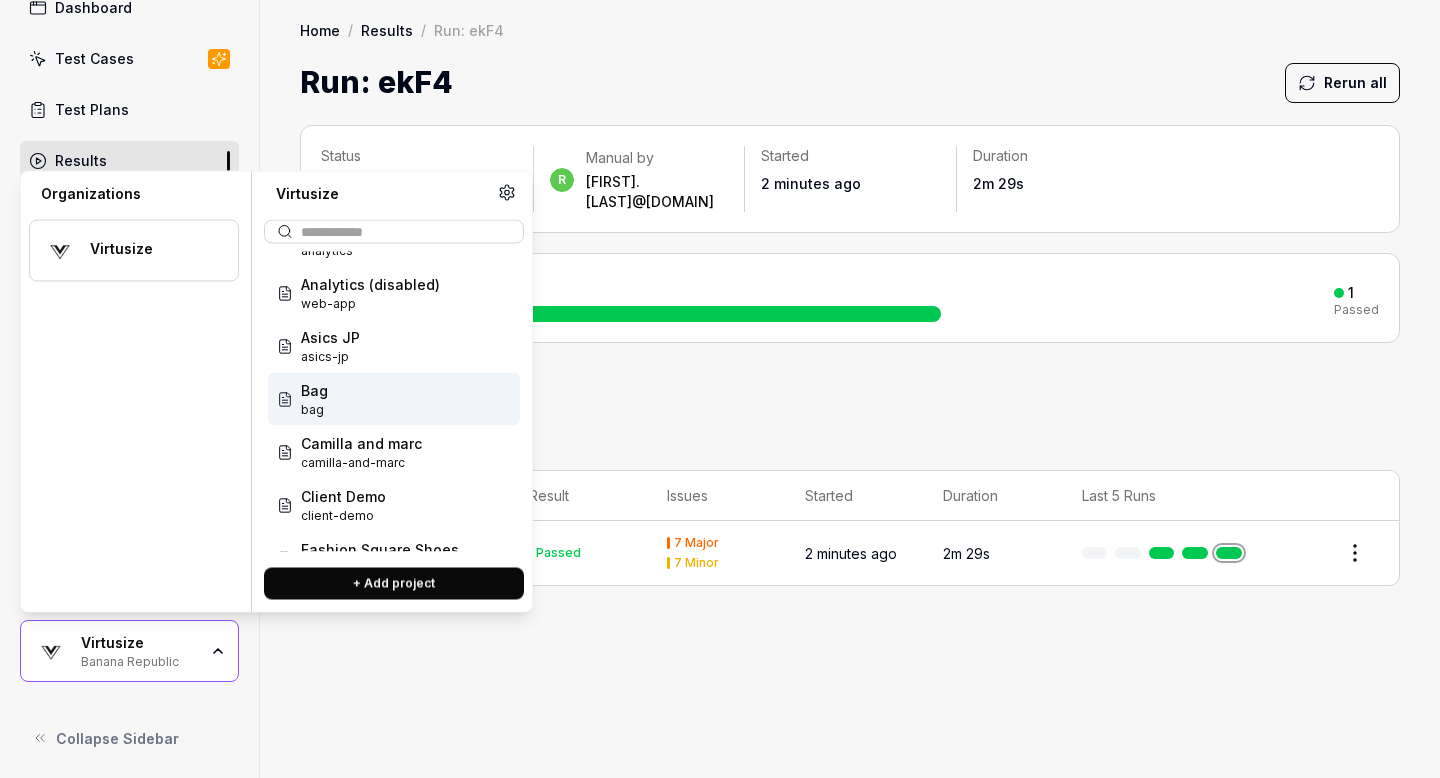 click on "Bag bag" at bounding box center [394, 399] 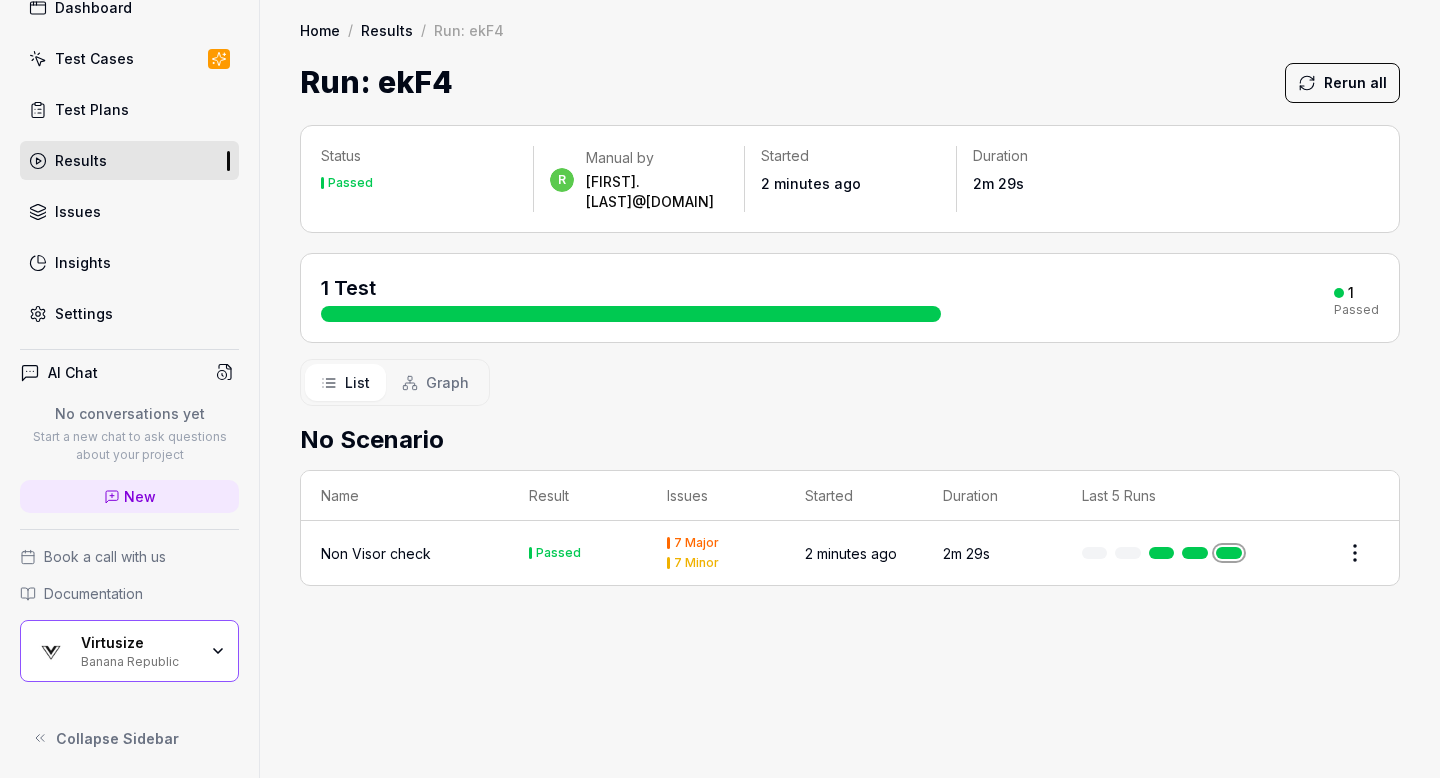 type 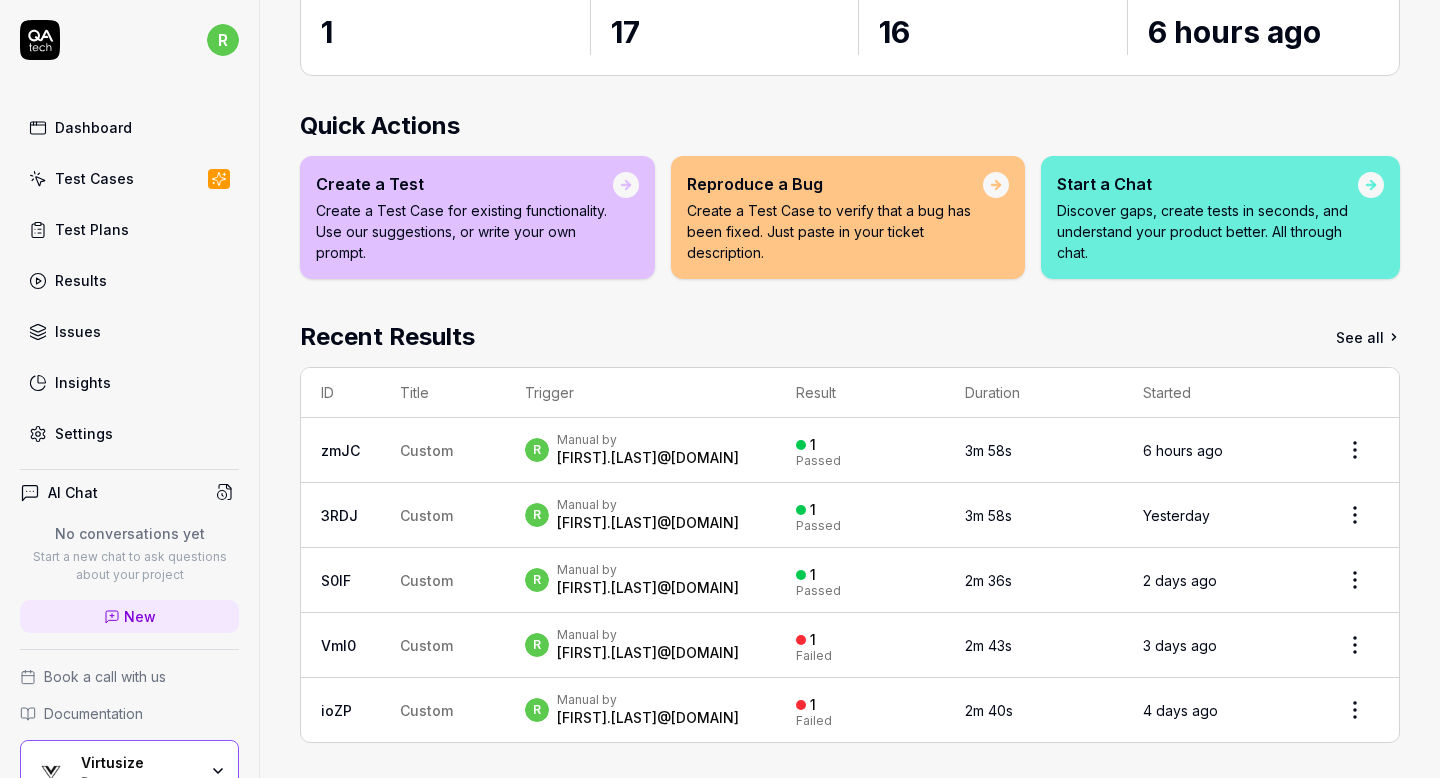 scroll, scrollTop: 0, scrollLeft: 0, axis: both 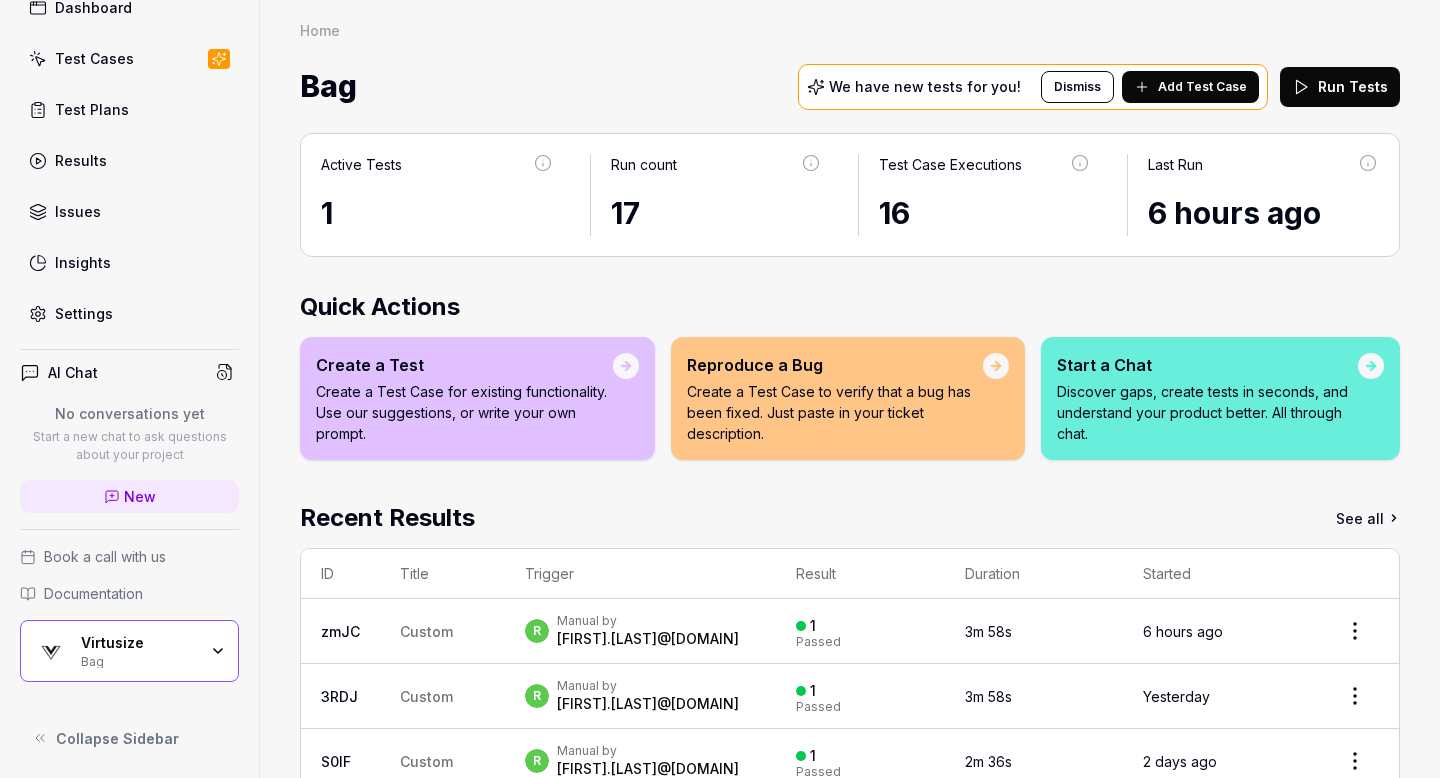 click on "Bag" at bounding box center [139, 660] 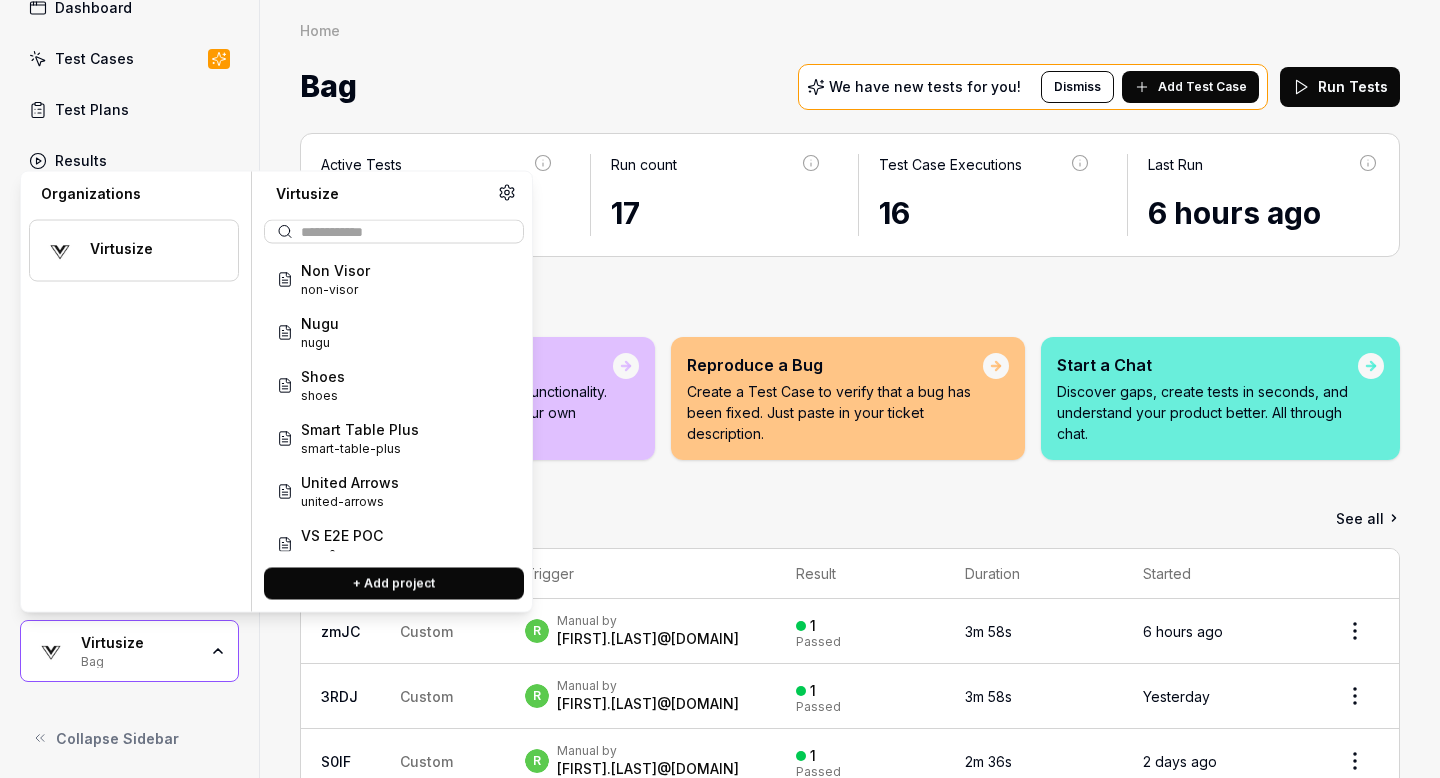 scroll, scrollTop: 822, scrollLeft: 0, axis: vertical 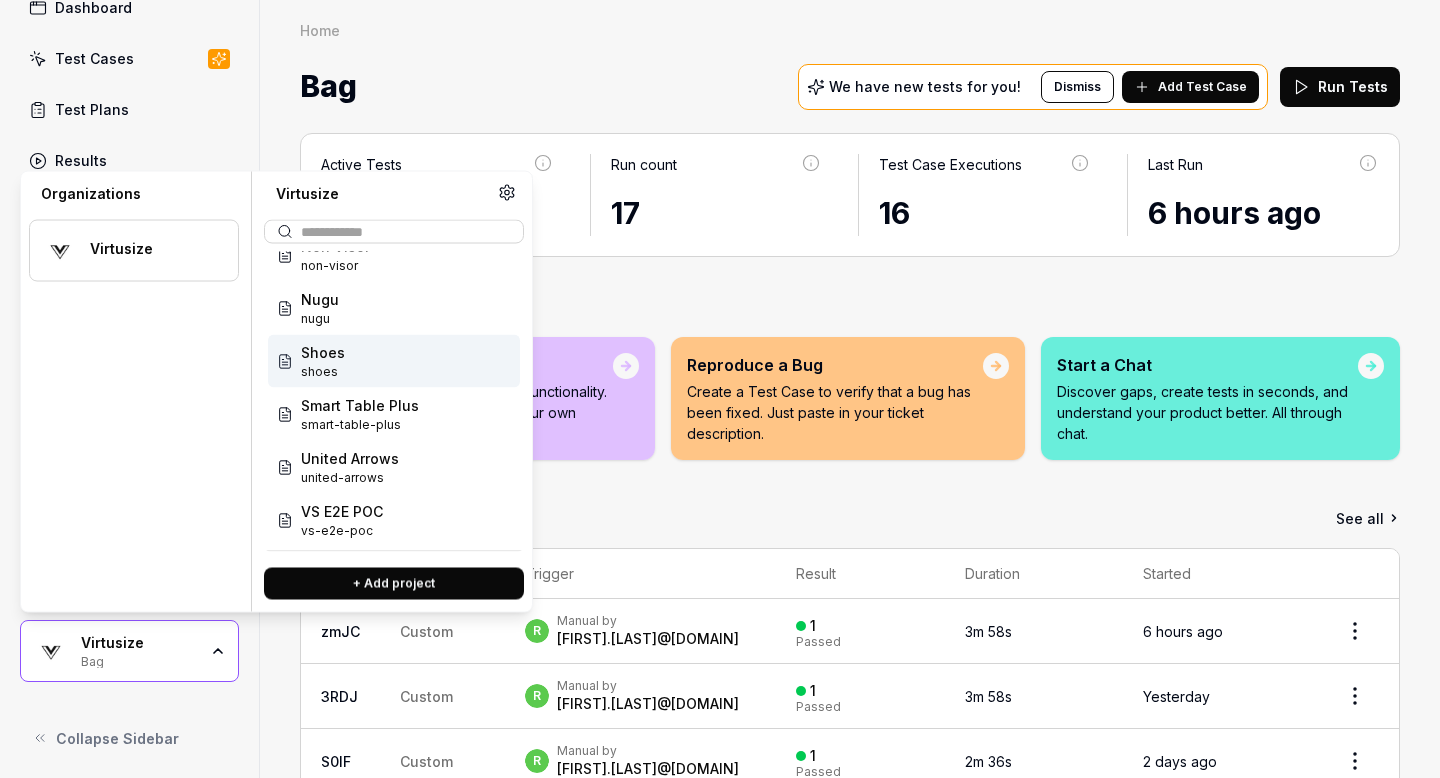 click on "Shoes shoes" at bounding box center (394, 361) 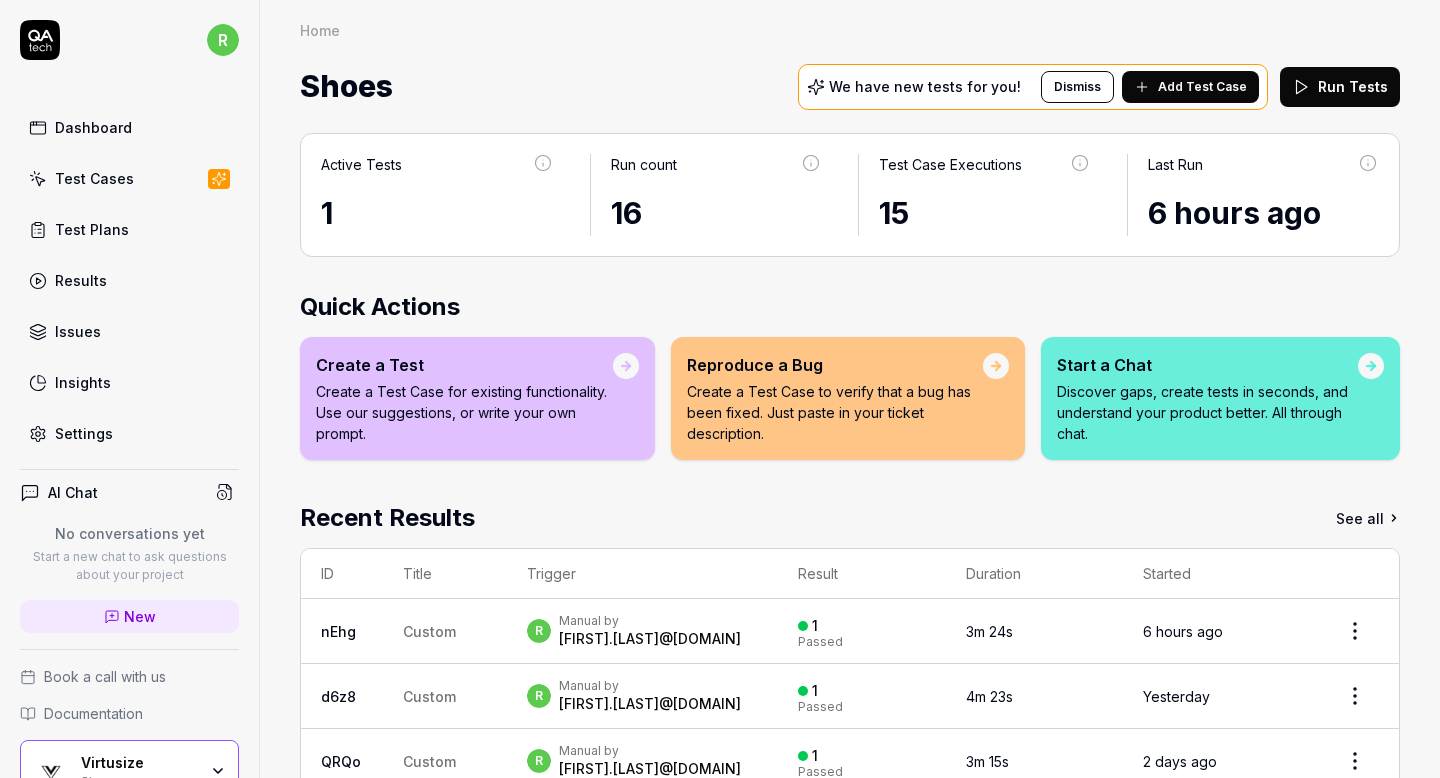 scroll, scrollTop: 121, scrollLeft: 0, axis: vertical 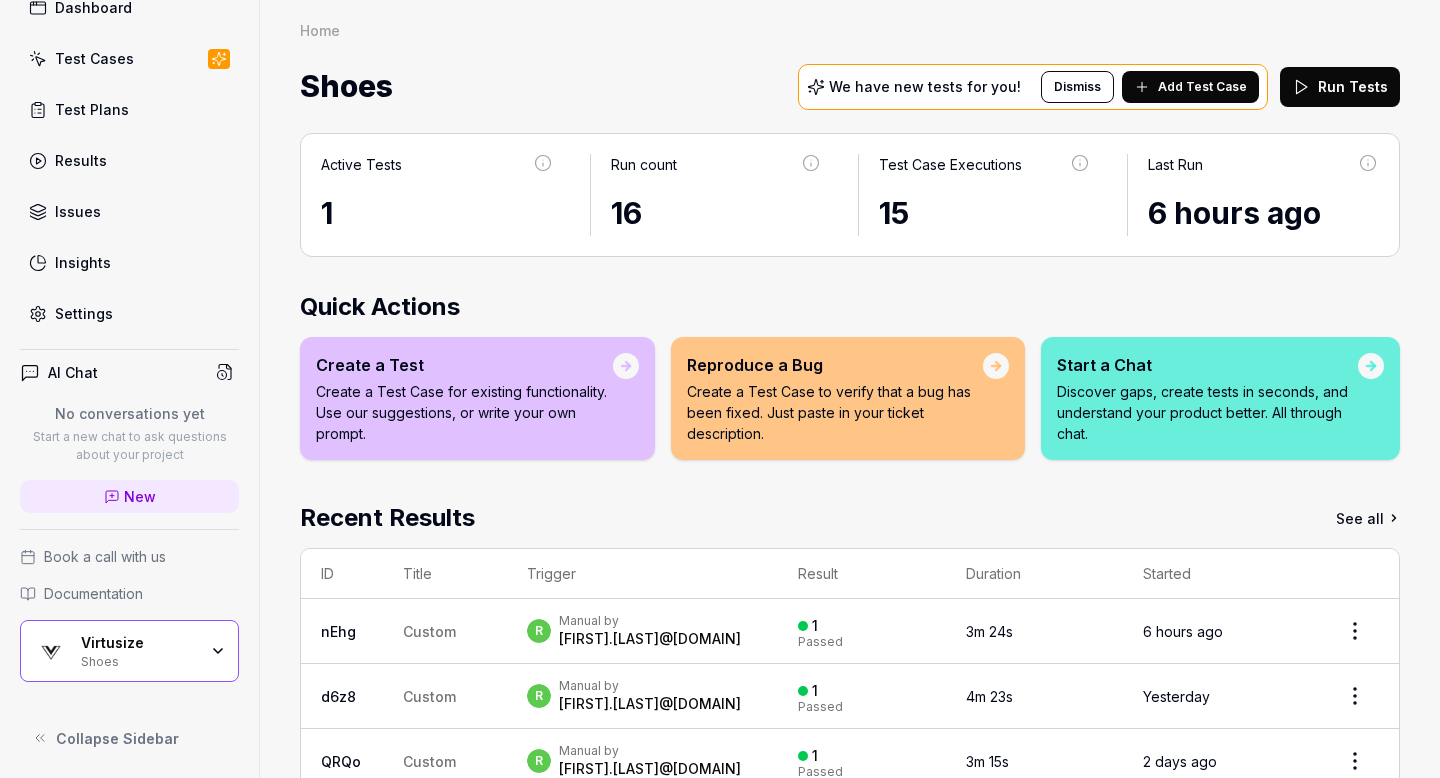 click on "Shoes" at bounding box center [139, 660] 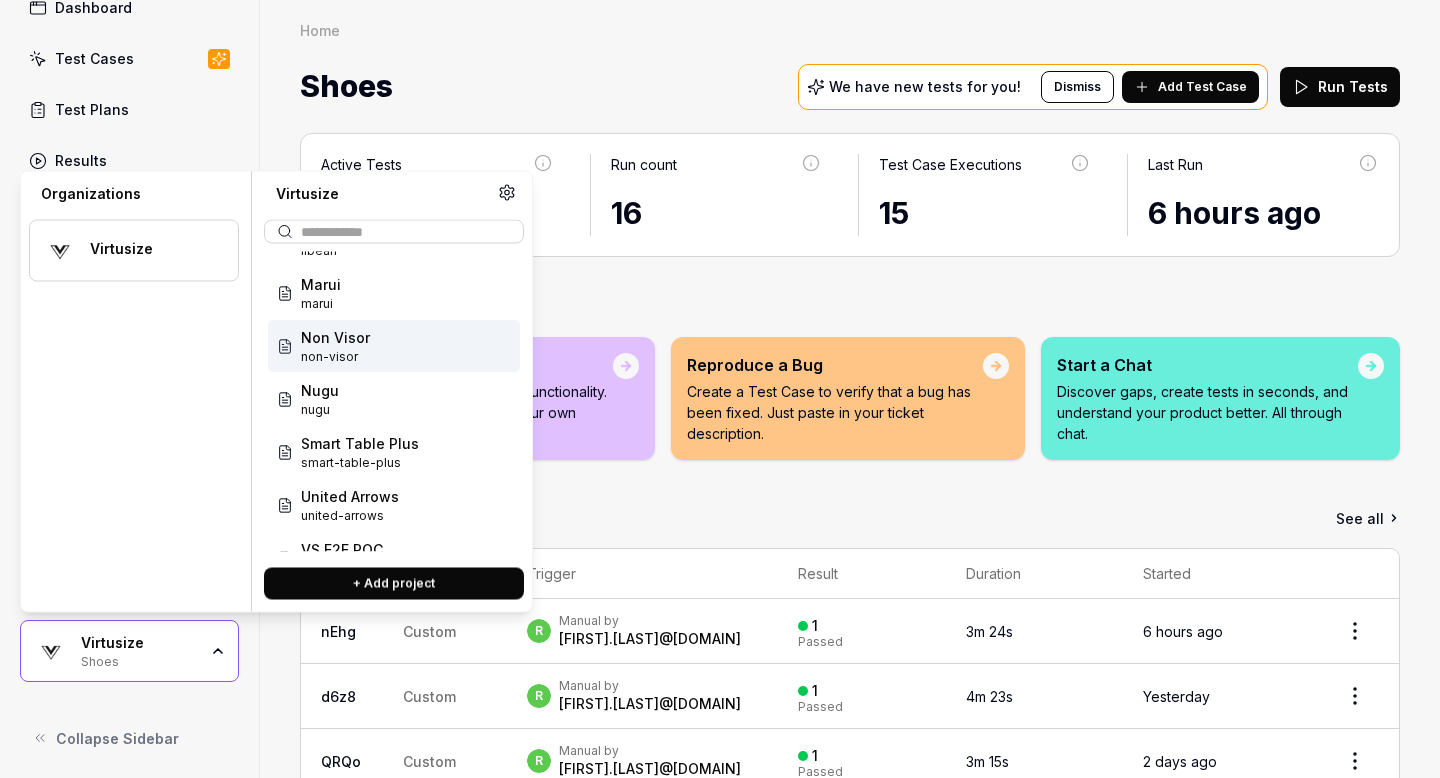 scroll, scrollTop: 779, scrollLeft: 0, axis: vertical 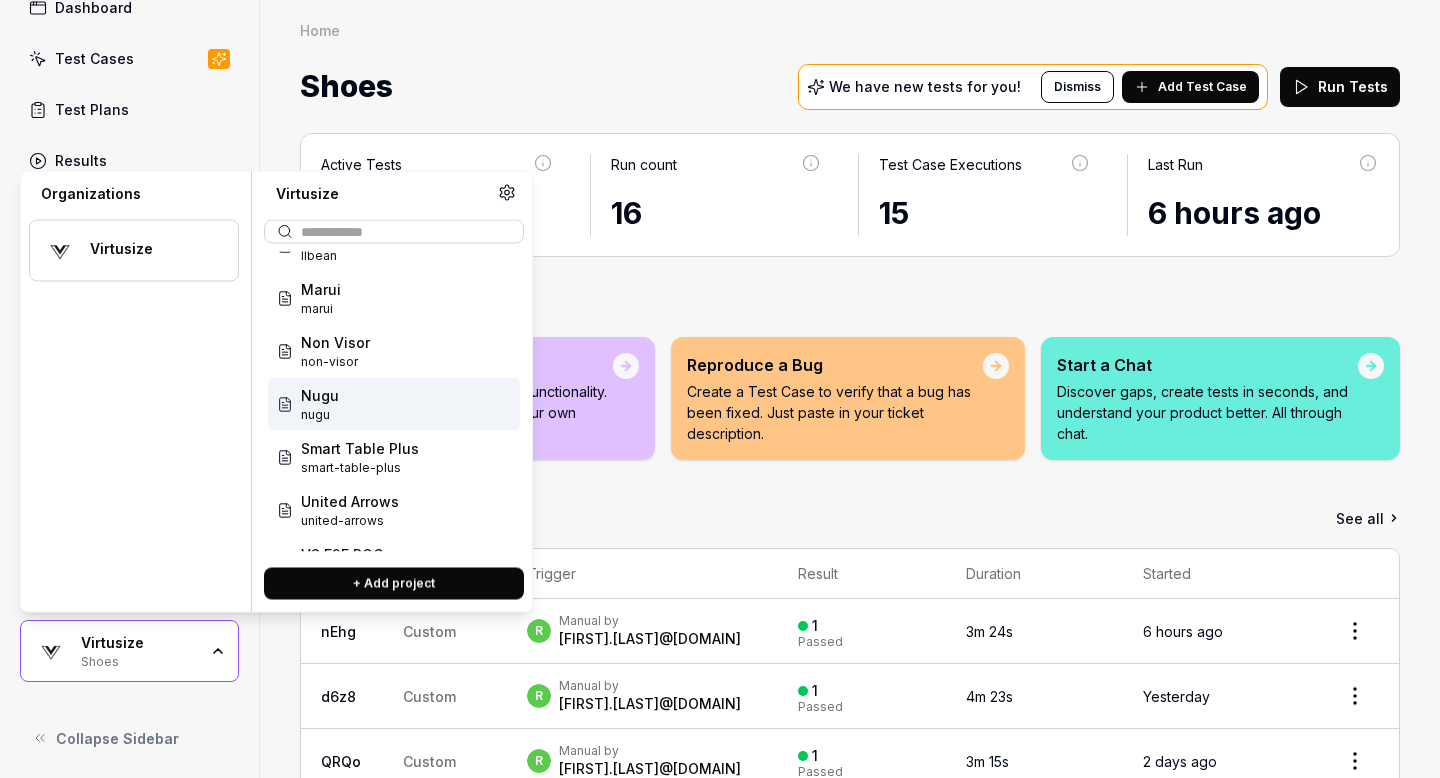 click on "Nugu nugu" at bounding box center (394, 404) 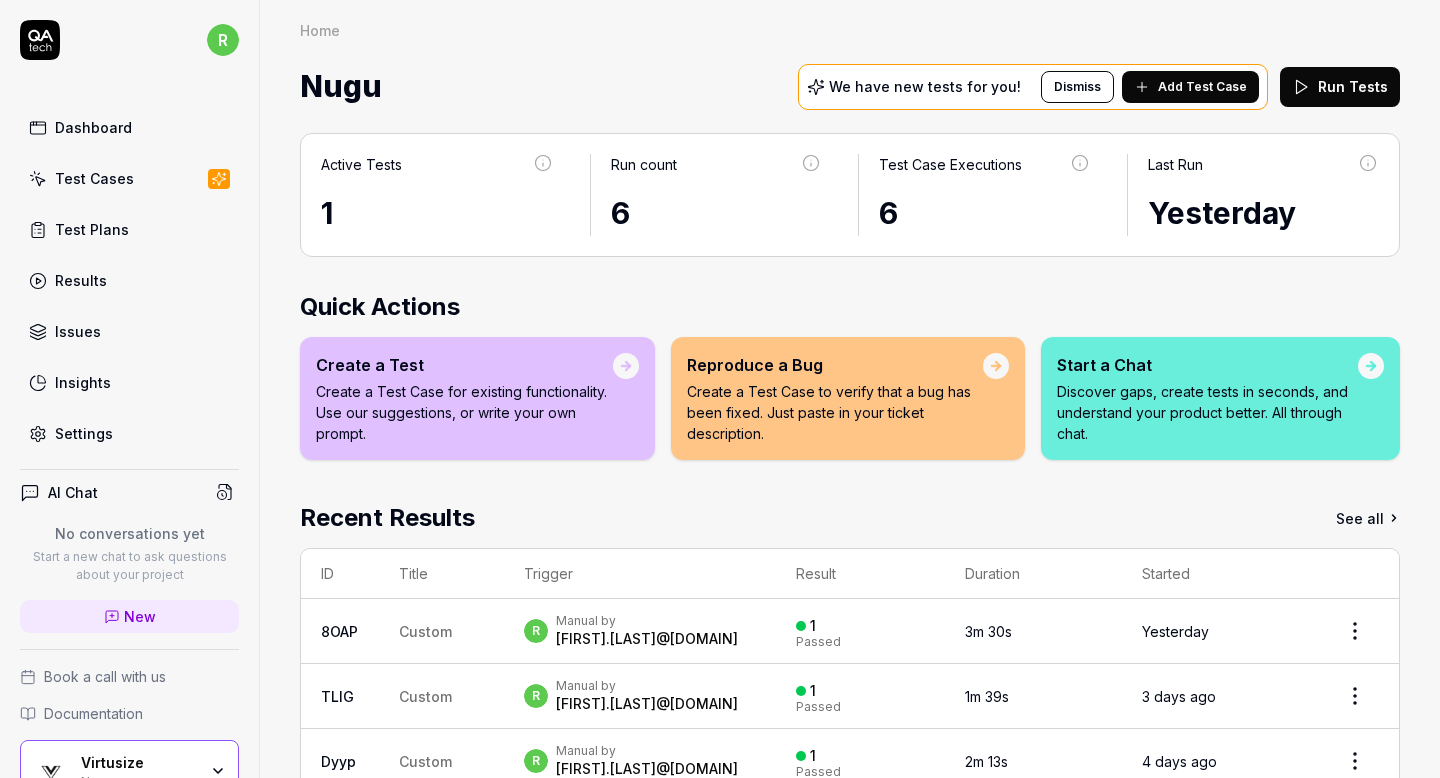 click on "Run Tests" at bounding box center [1340, 87] 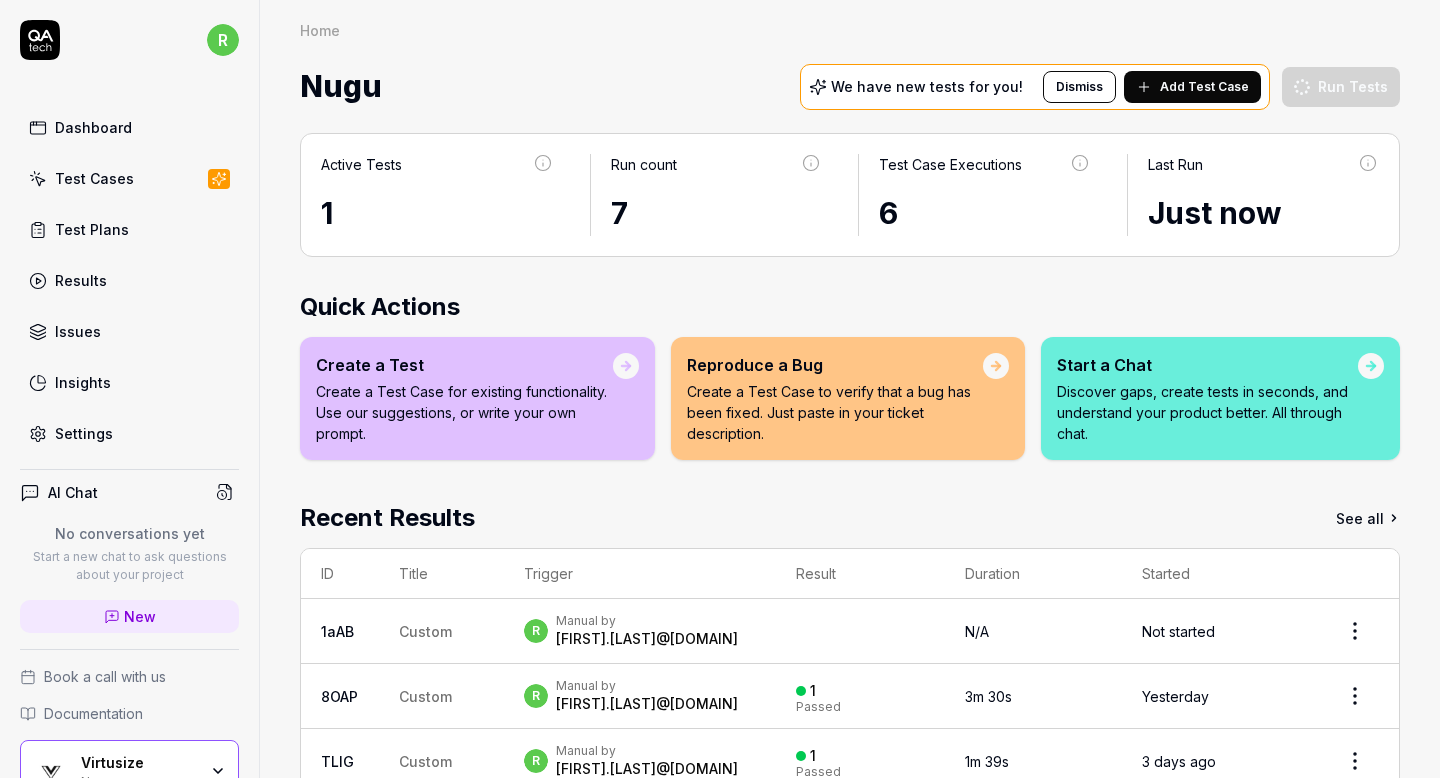 click on "Virtusize Nugu" at bounding box center [129, 771] 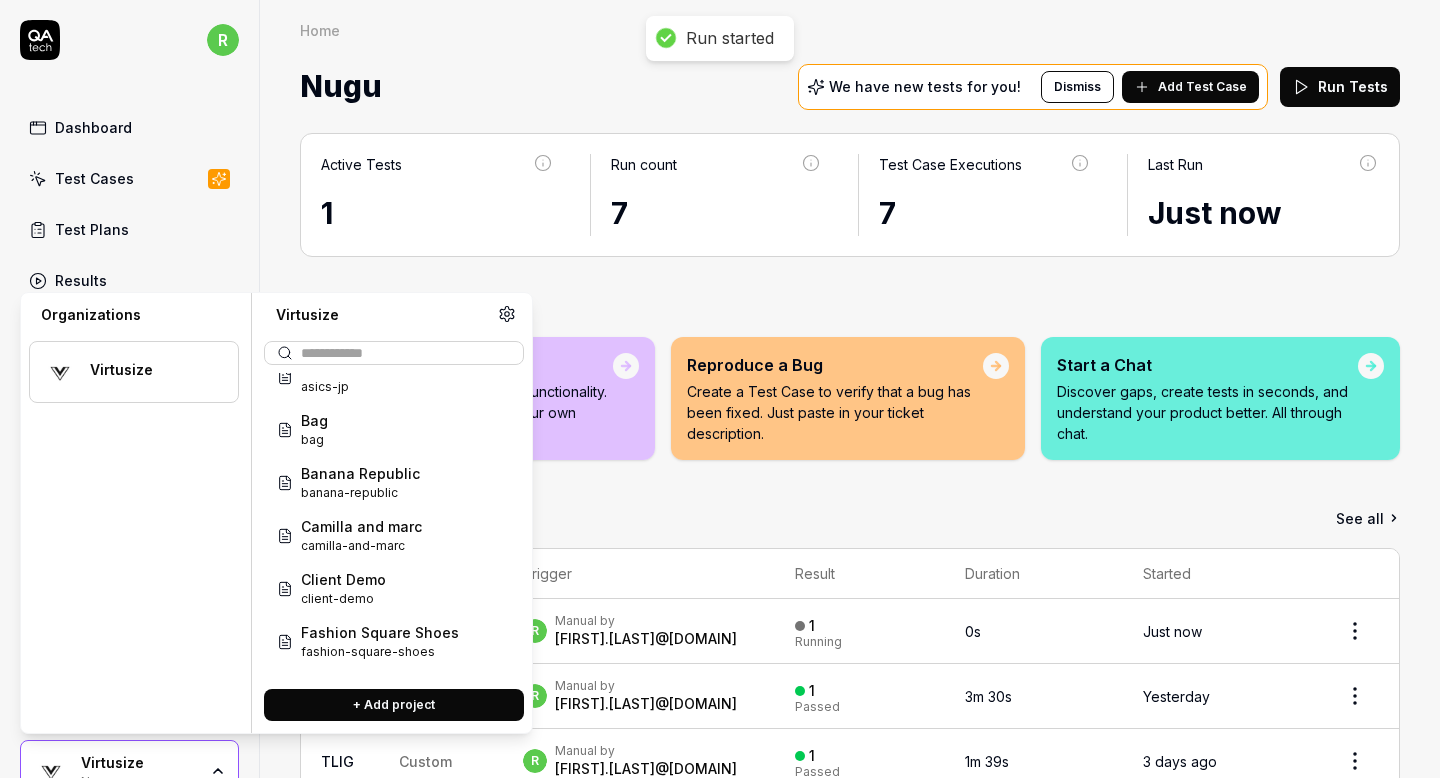 scroll, scrollTop: 259, scrollLeft: 0, axis: vertical 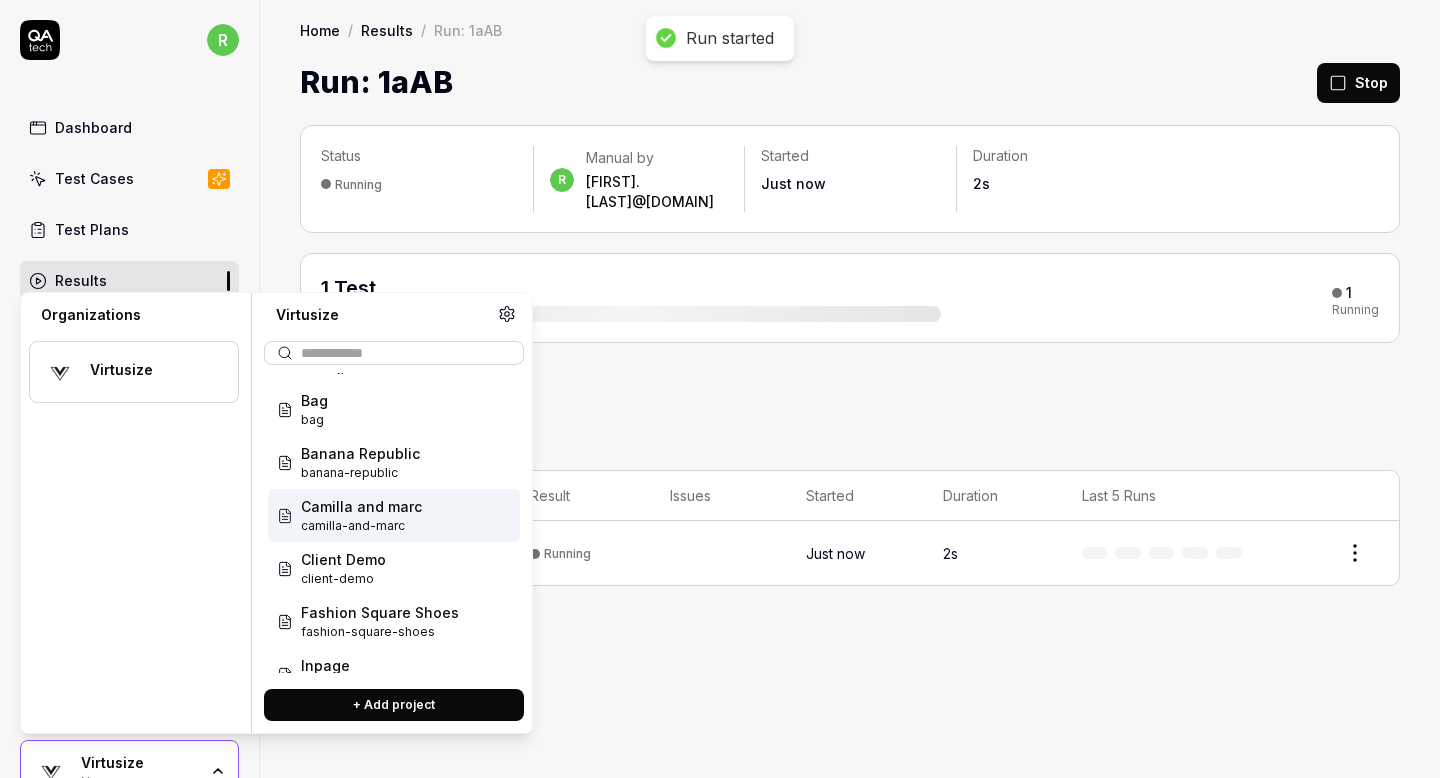 click on "Camilla and marc" at bounding box center [361, 506] 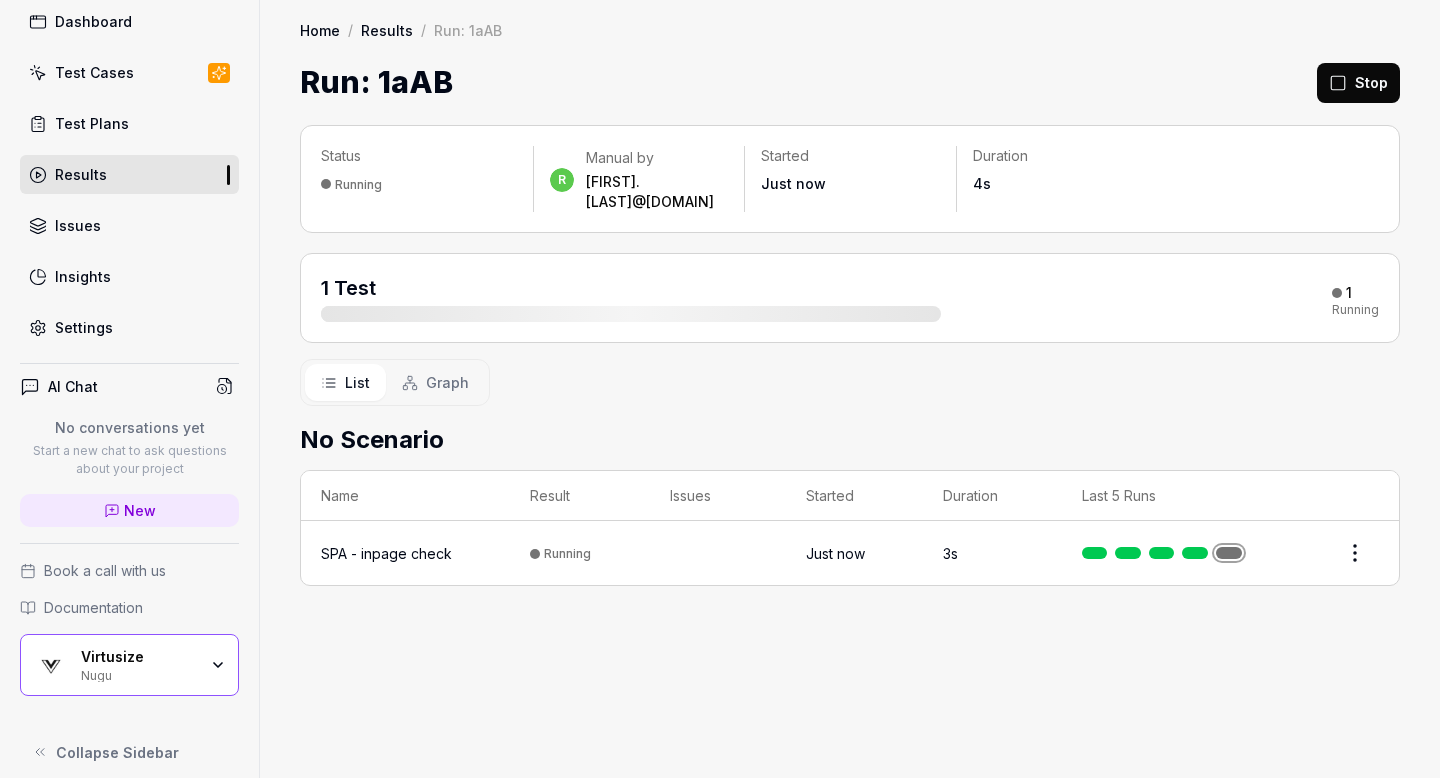 scroll, scrollTop: 117, scrollLeft: 0, axis: vertical 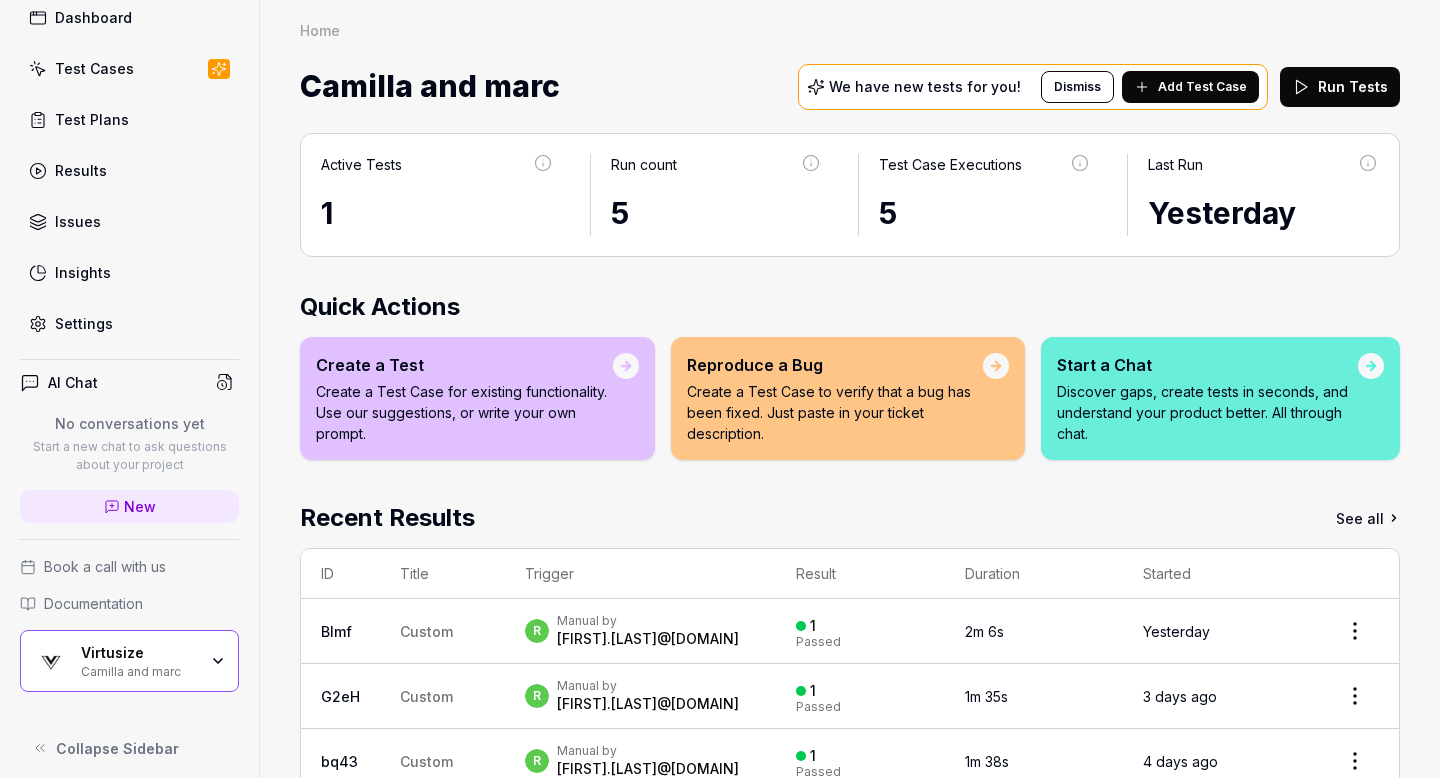 click on "Run Tests" at bounding box center (1340, 87) 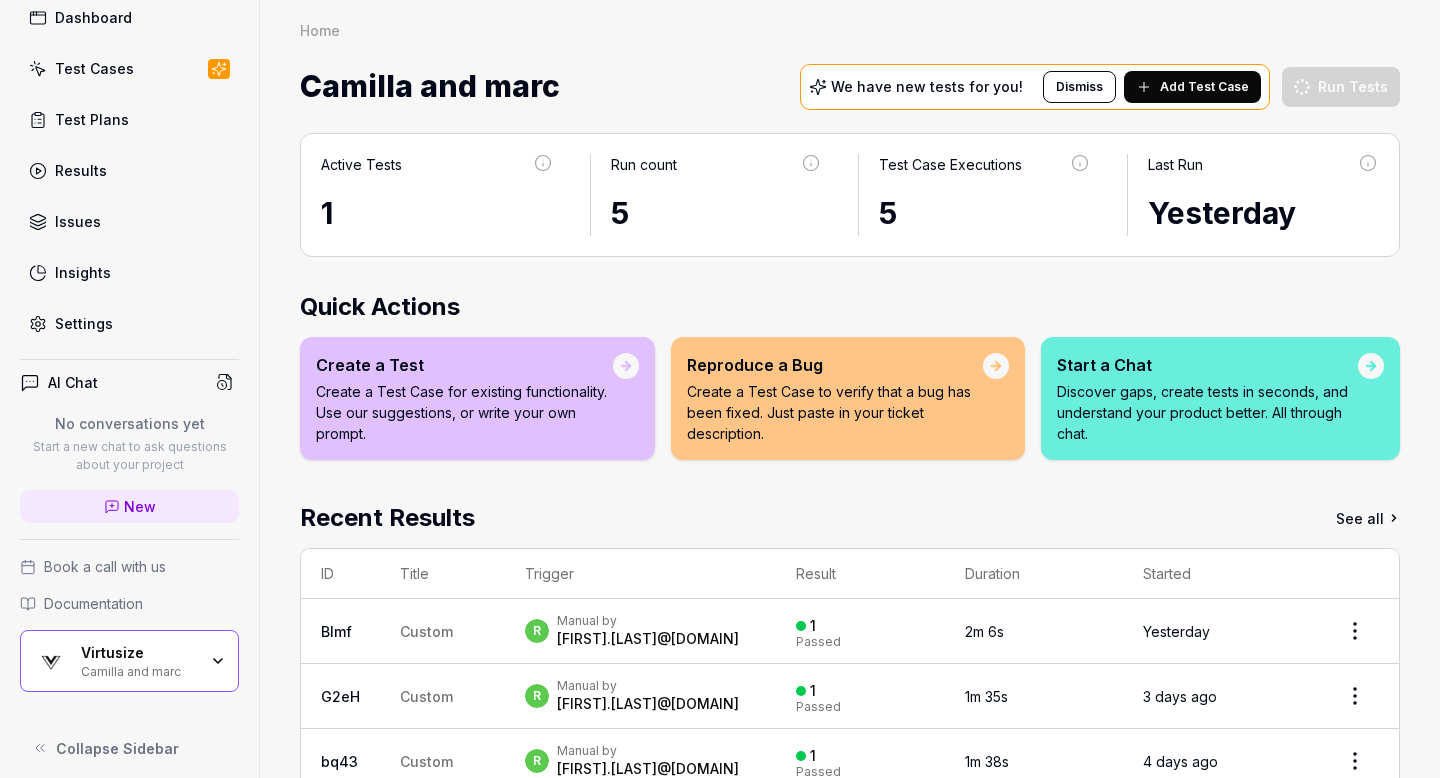 click on "Camilla and marc" at bounding box center (139, 670) 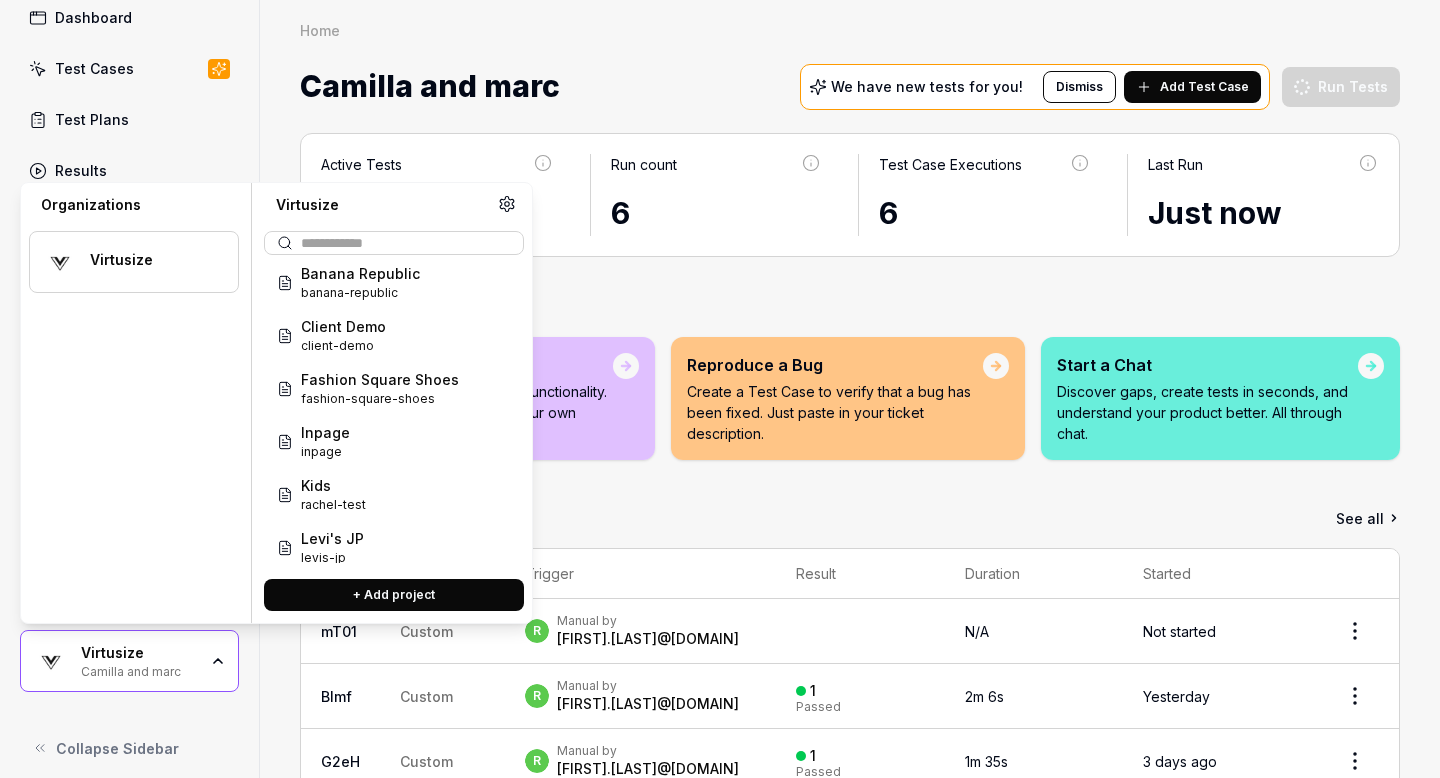 scroll, scrollTop: 337, scrollLeft: 0, axis: vertical 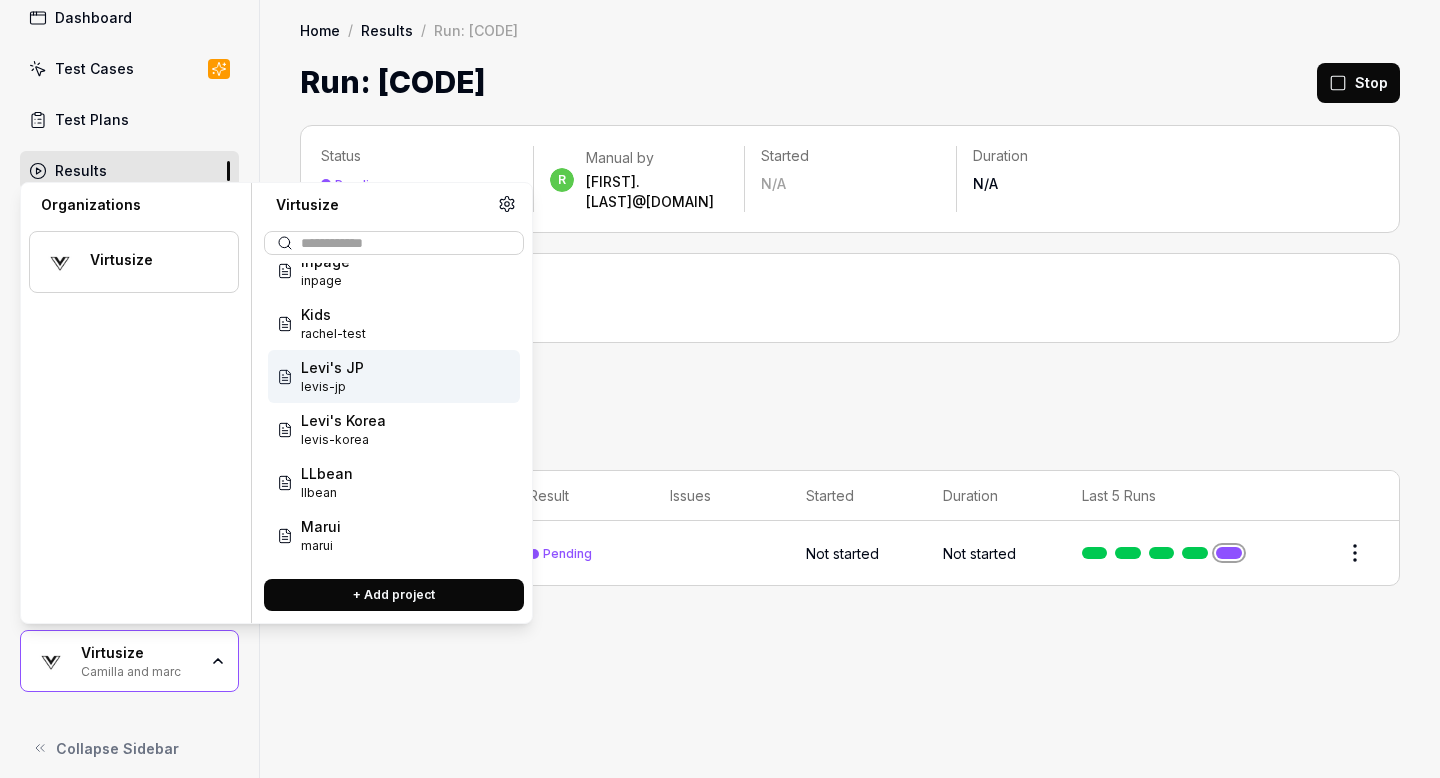 click on "Levi's JP levis-jp" at bounding box center (394, 376) 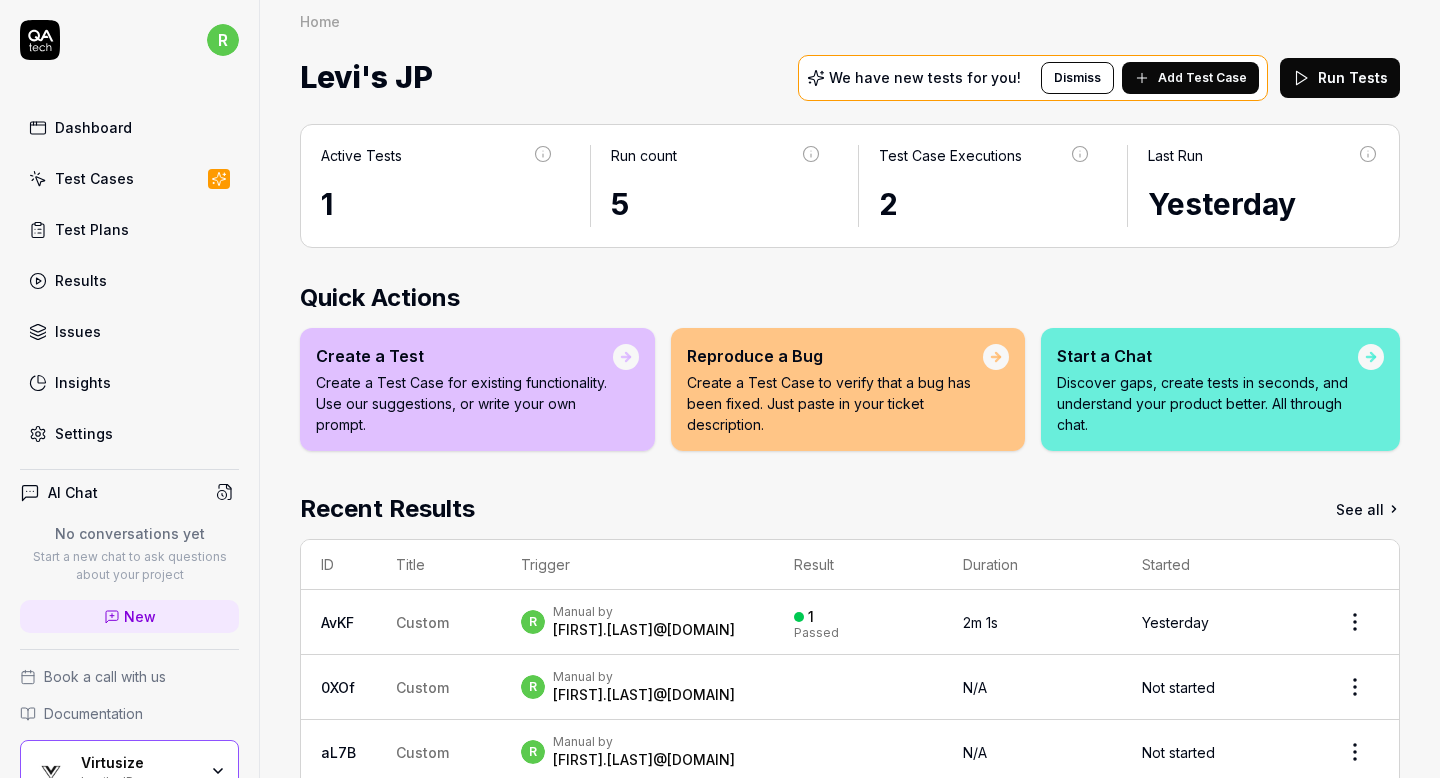 scroll, scrollTop: 0, scrollLeft: 0, axis: both 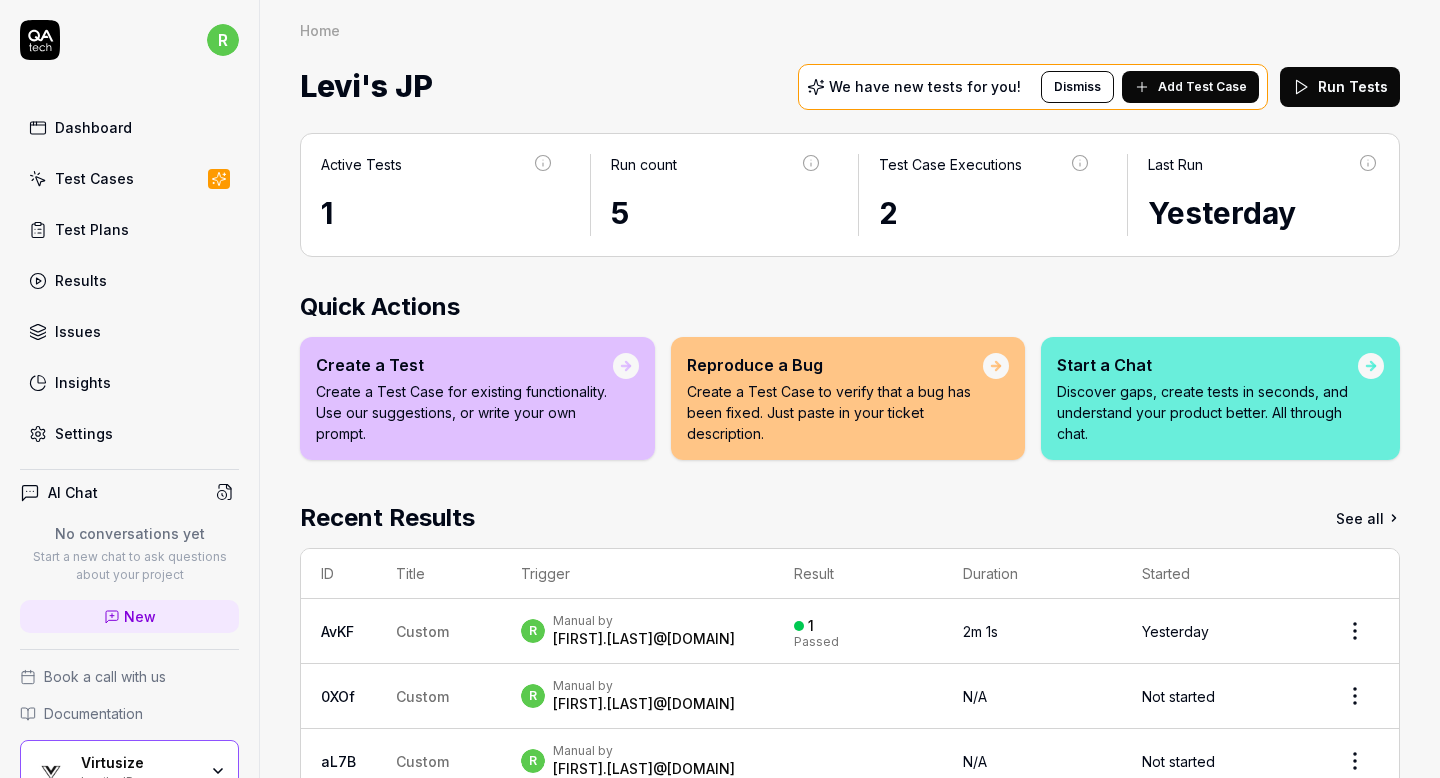 click on "Run Tests" at bounding box center [1340, 87] 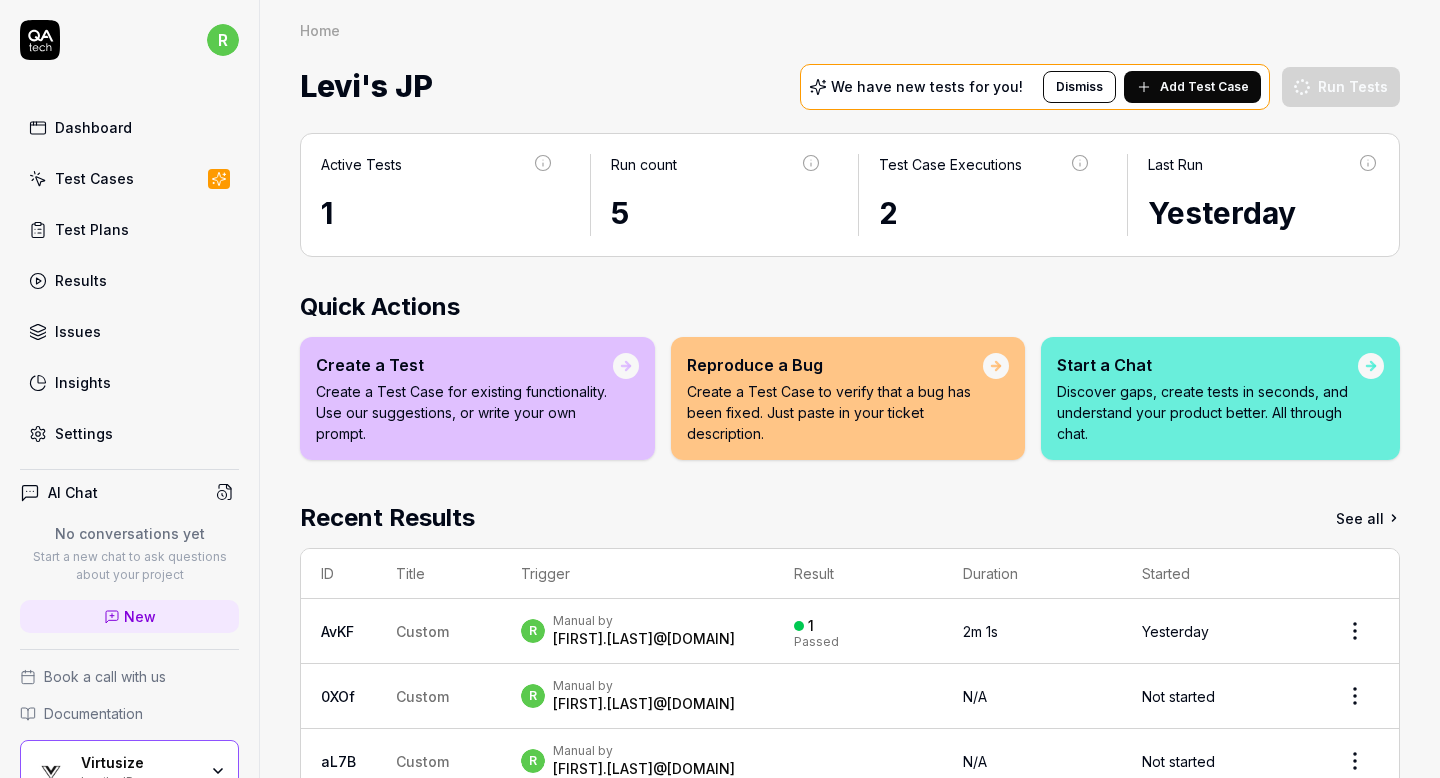 scroll, scrollTop: 121, scrollLeft: 0, axis: vertical 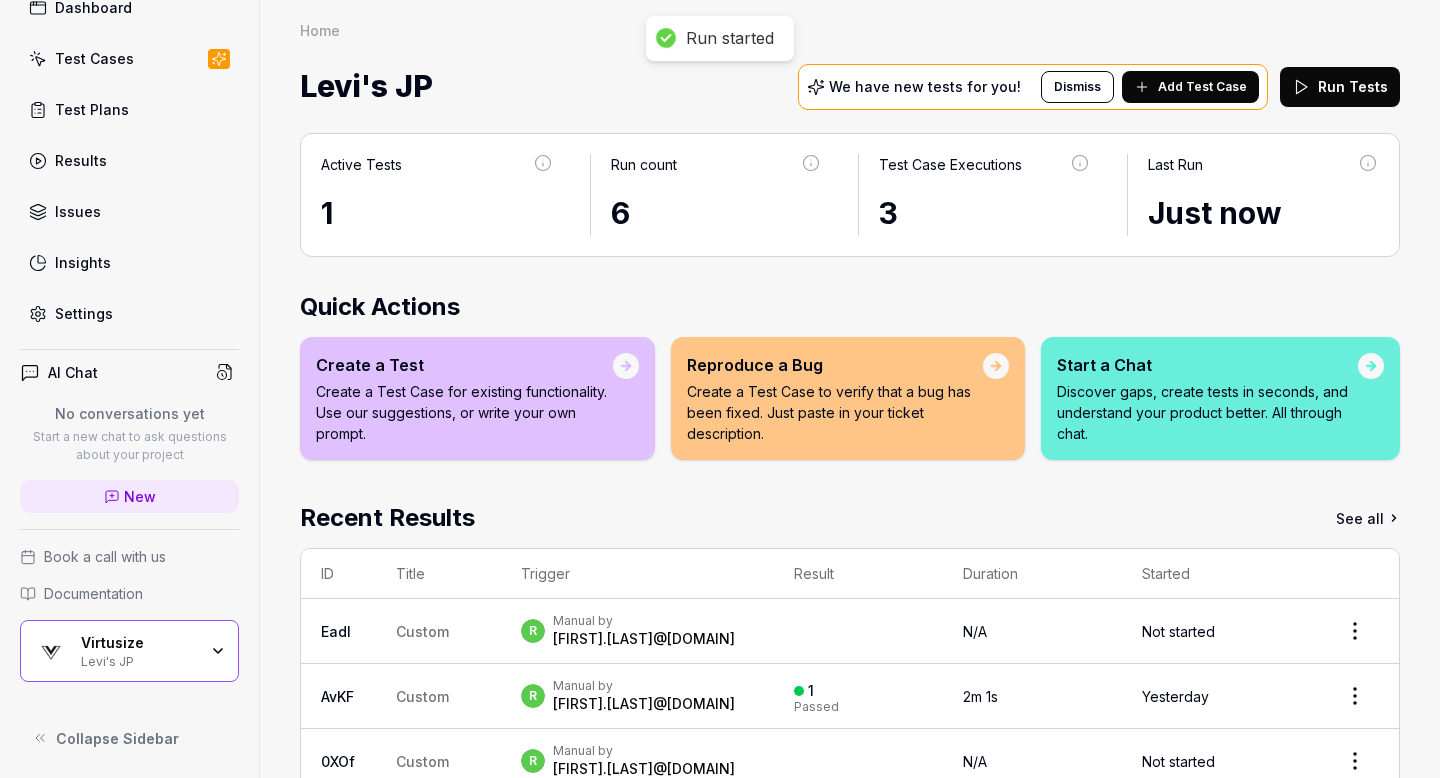 click on "Virtusize" at bounding box center (139, 643) 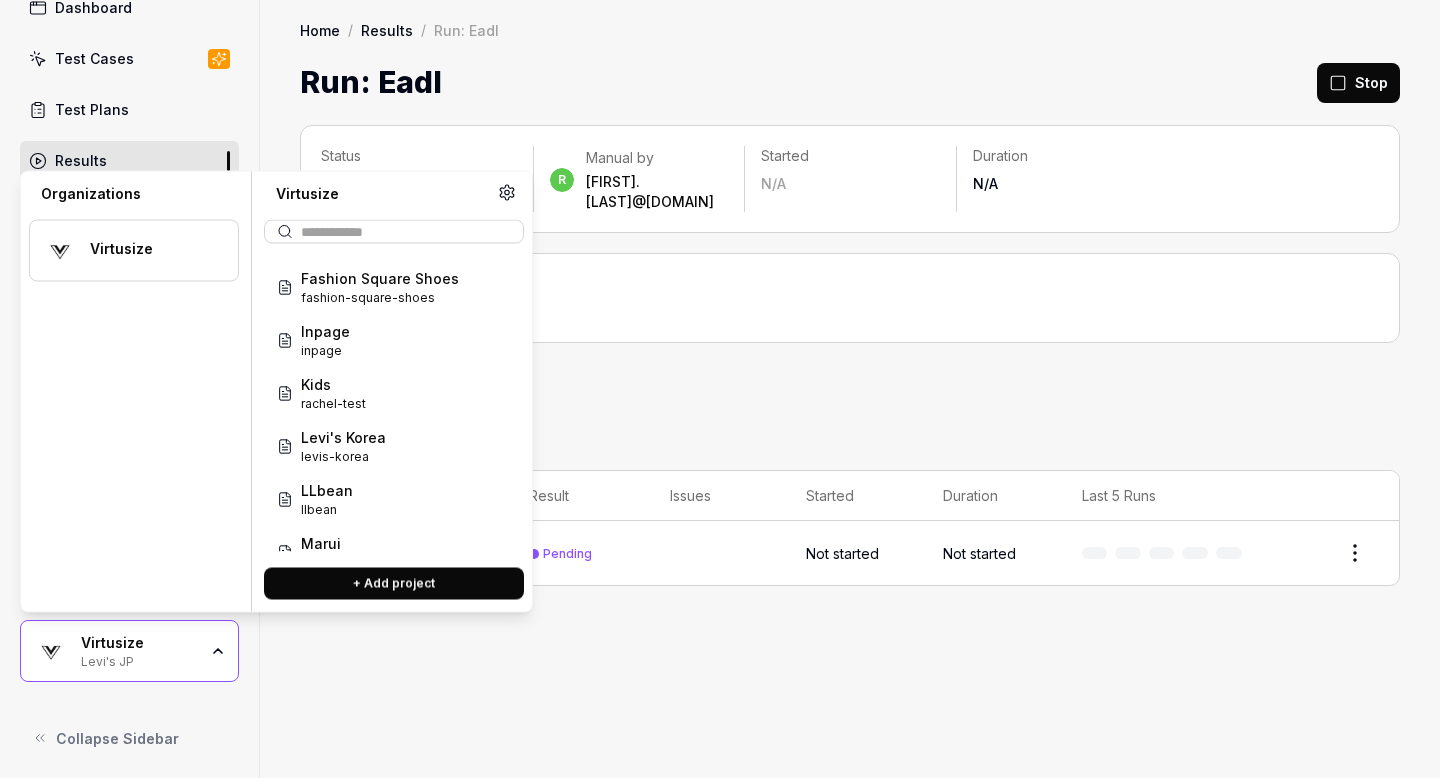 scroll, scrollTop: 442, scrollLeft: 0, axis: vertical 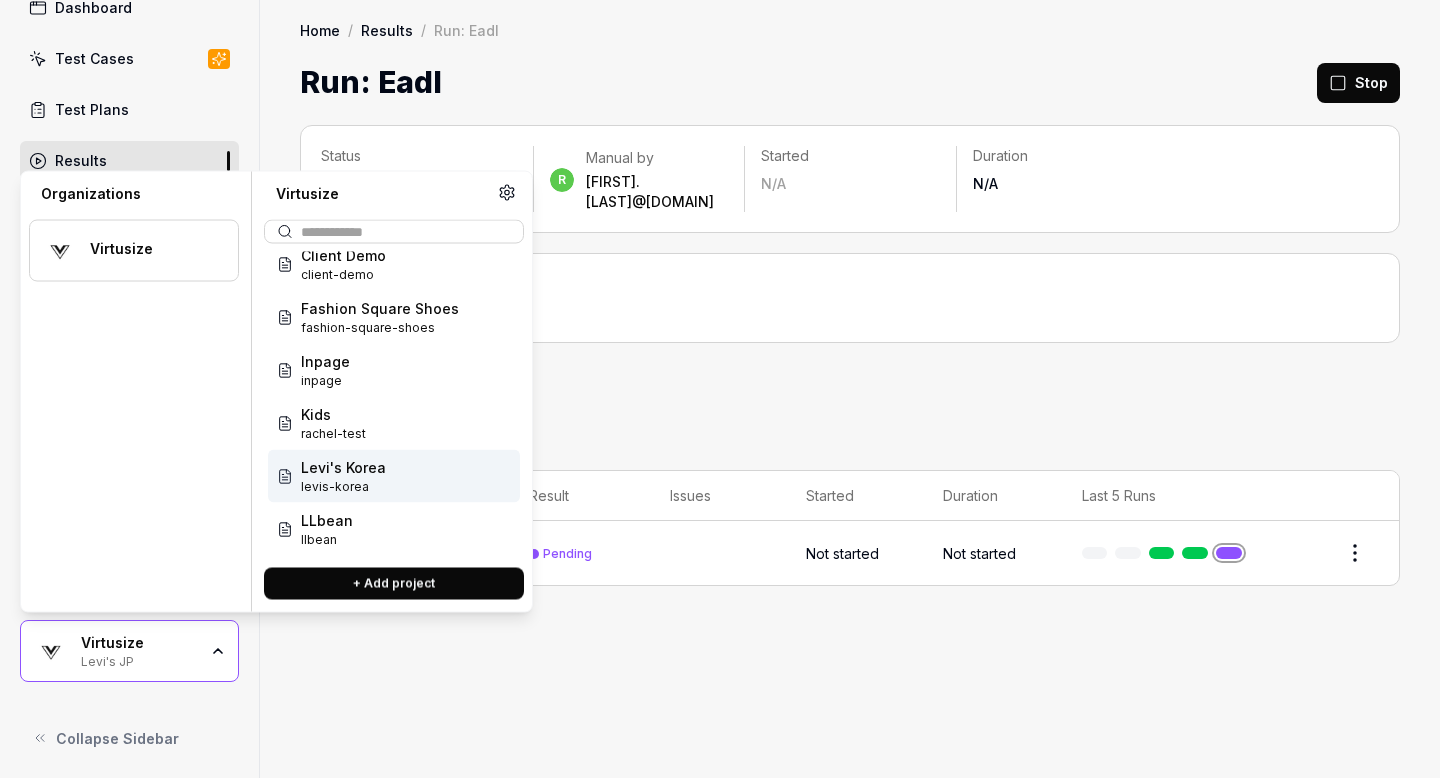 click on "Levi's Korea" at bounding box center (343, 467) 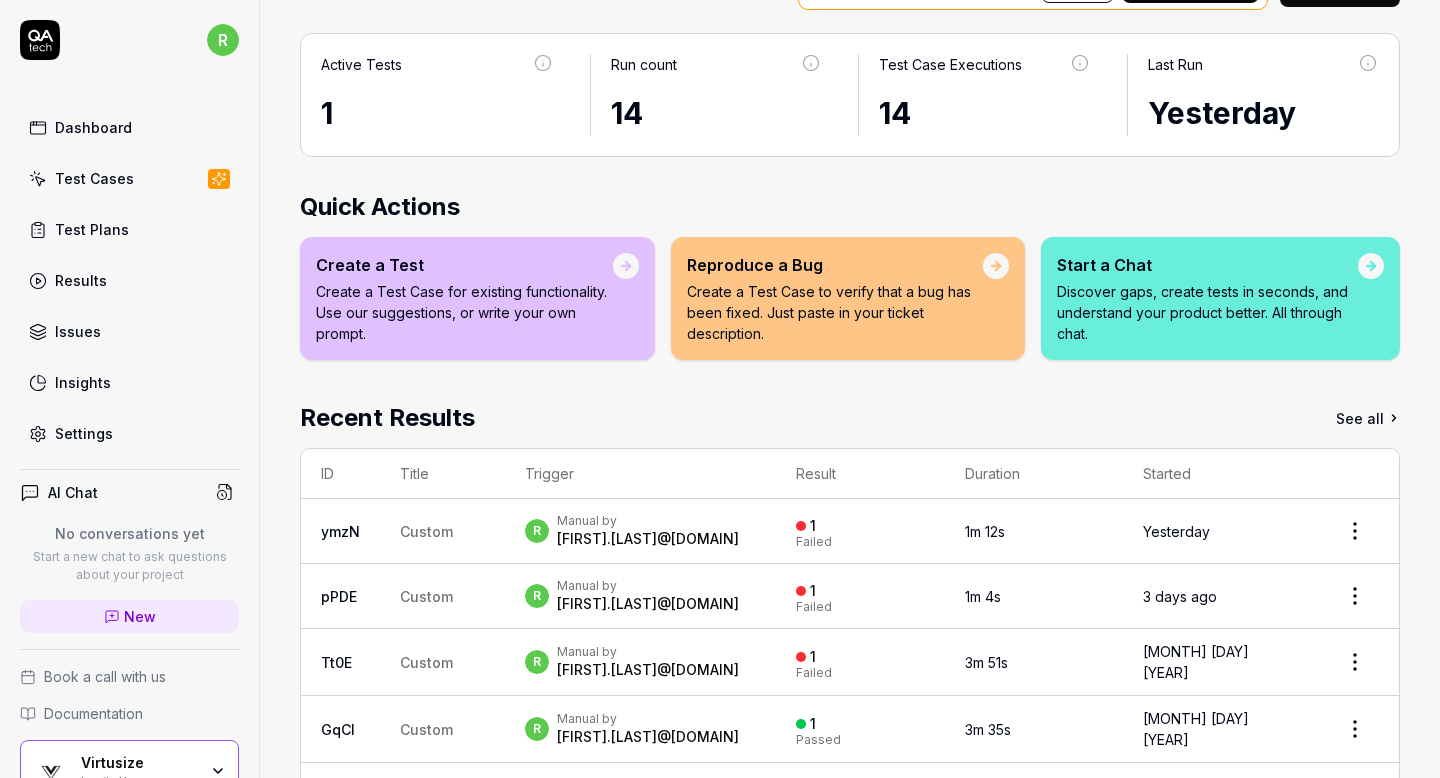 scroll, scrollTop: 0, scrollLeft: 0, axis: both 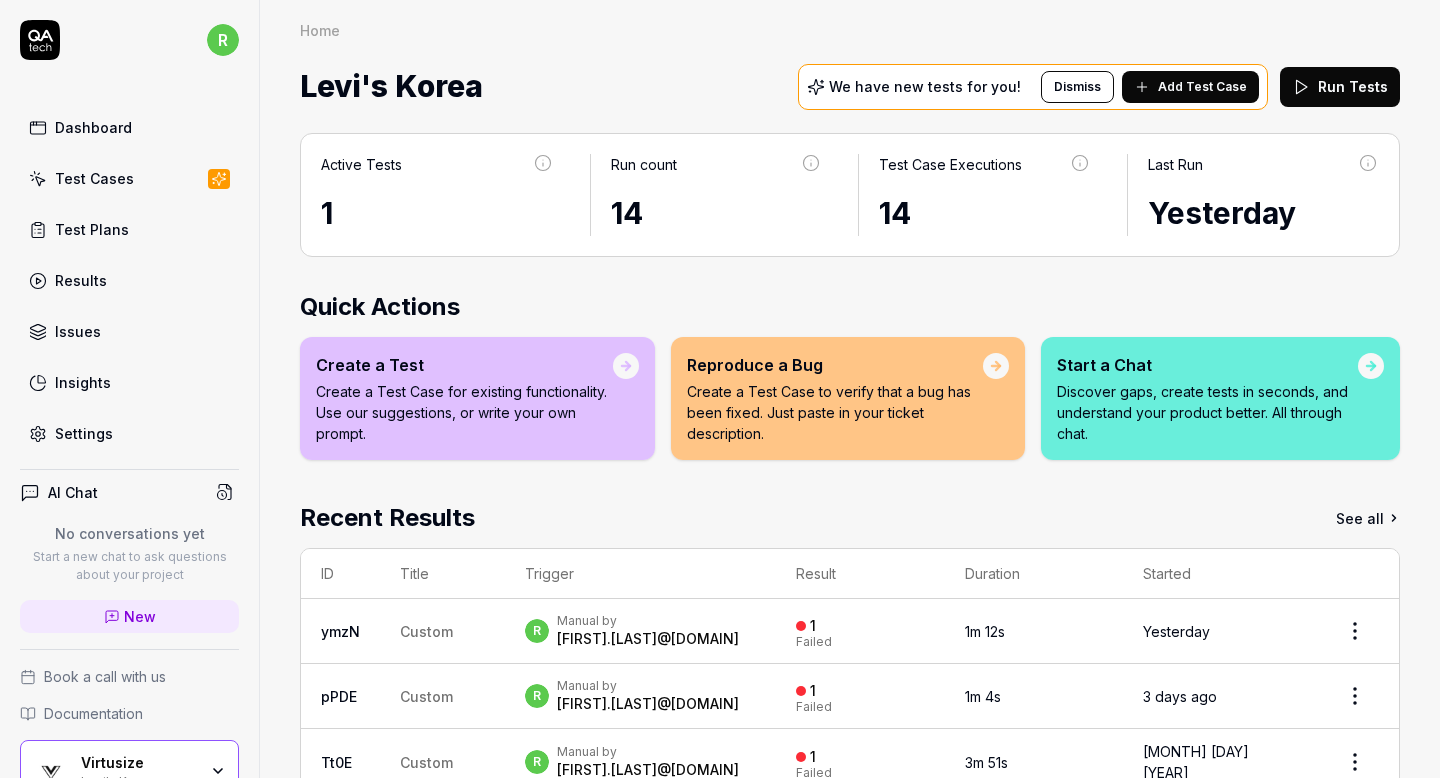 click on "Run Tests" at bounding box center [1340, 87] 